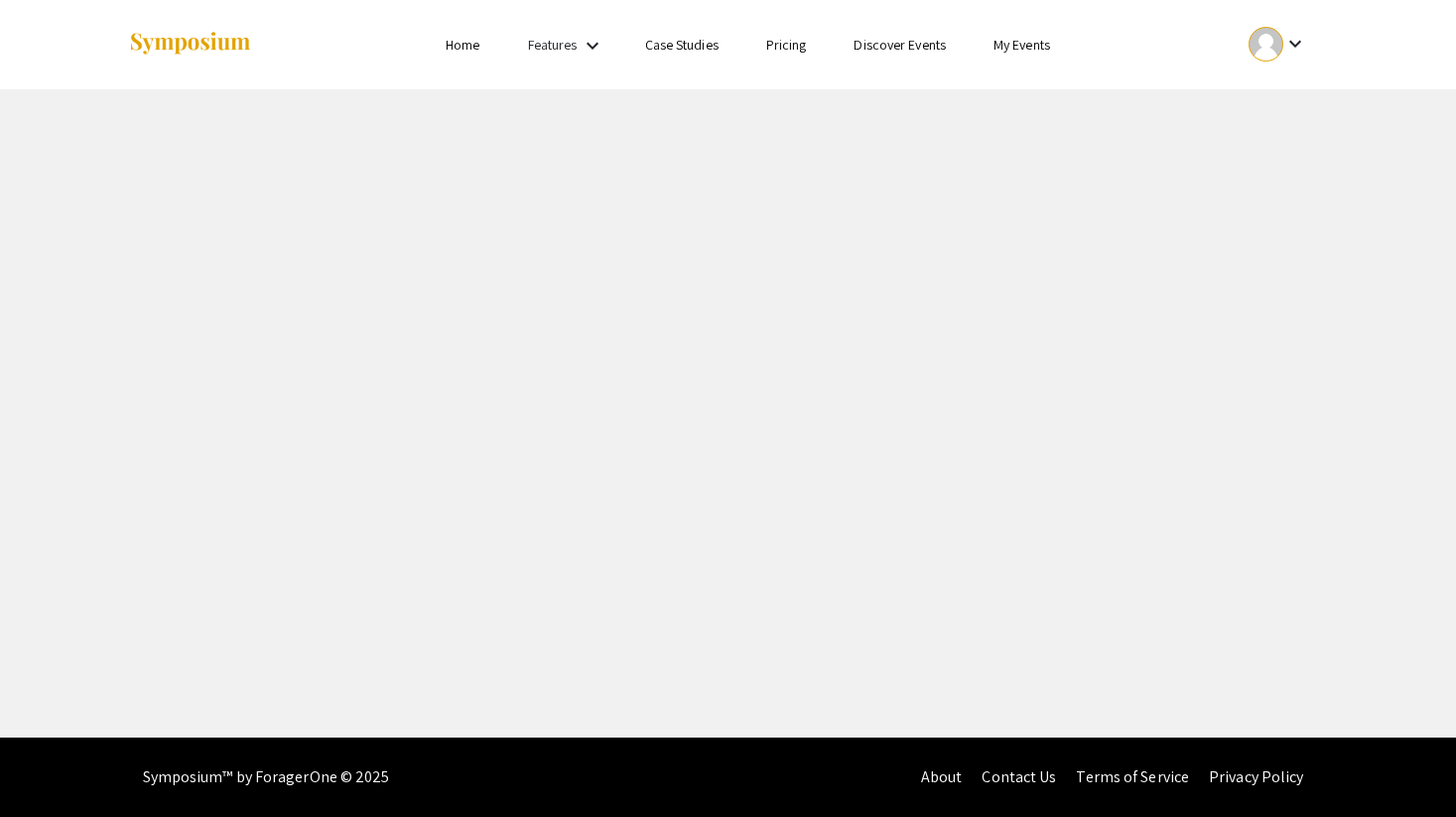 scroll, scrollTop: 0, scrollLeft: 0, axis: both 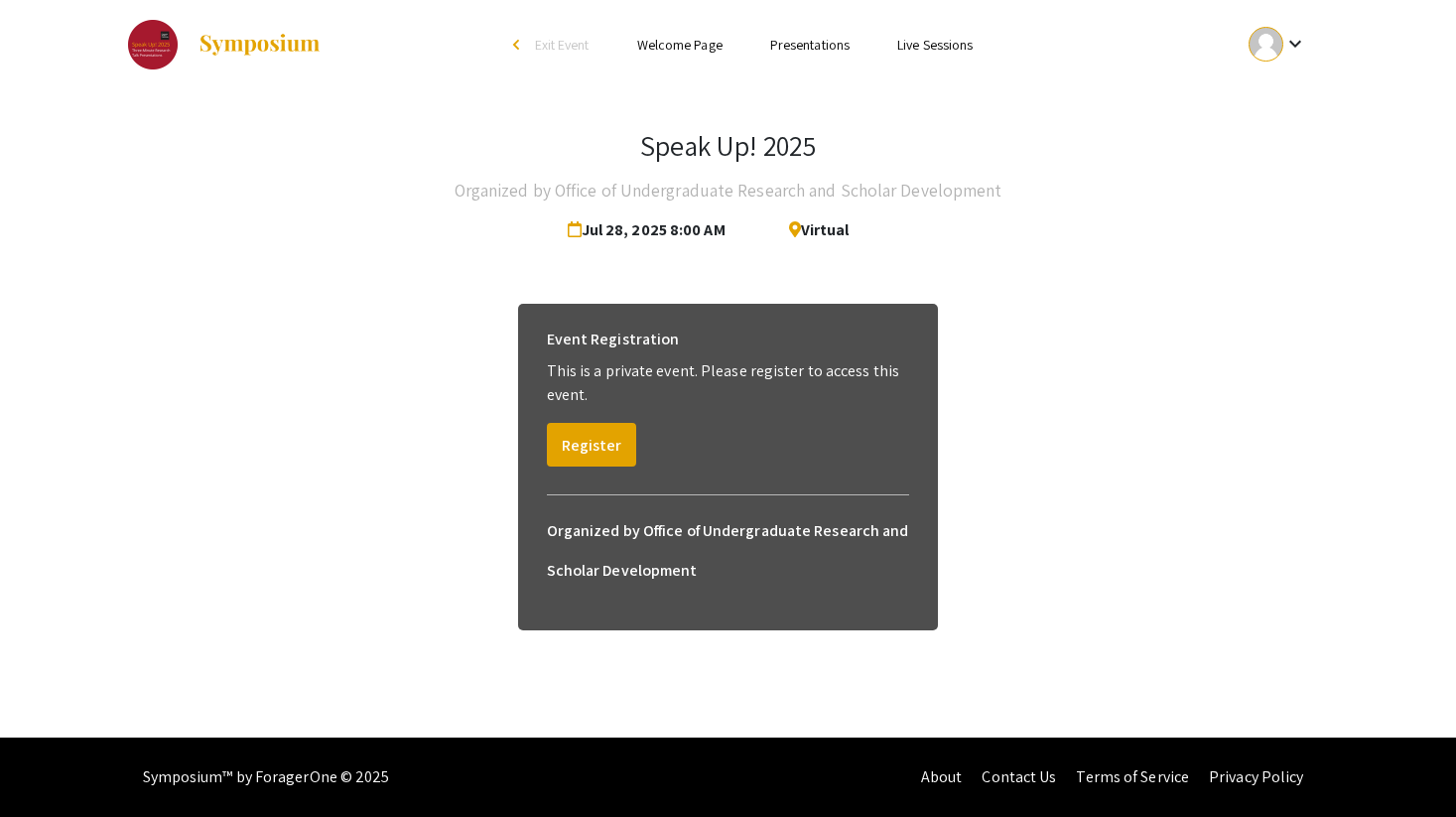 click on "Organized by Office of Undergraduate Research and Scholar Development" 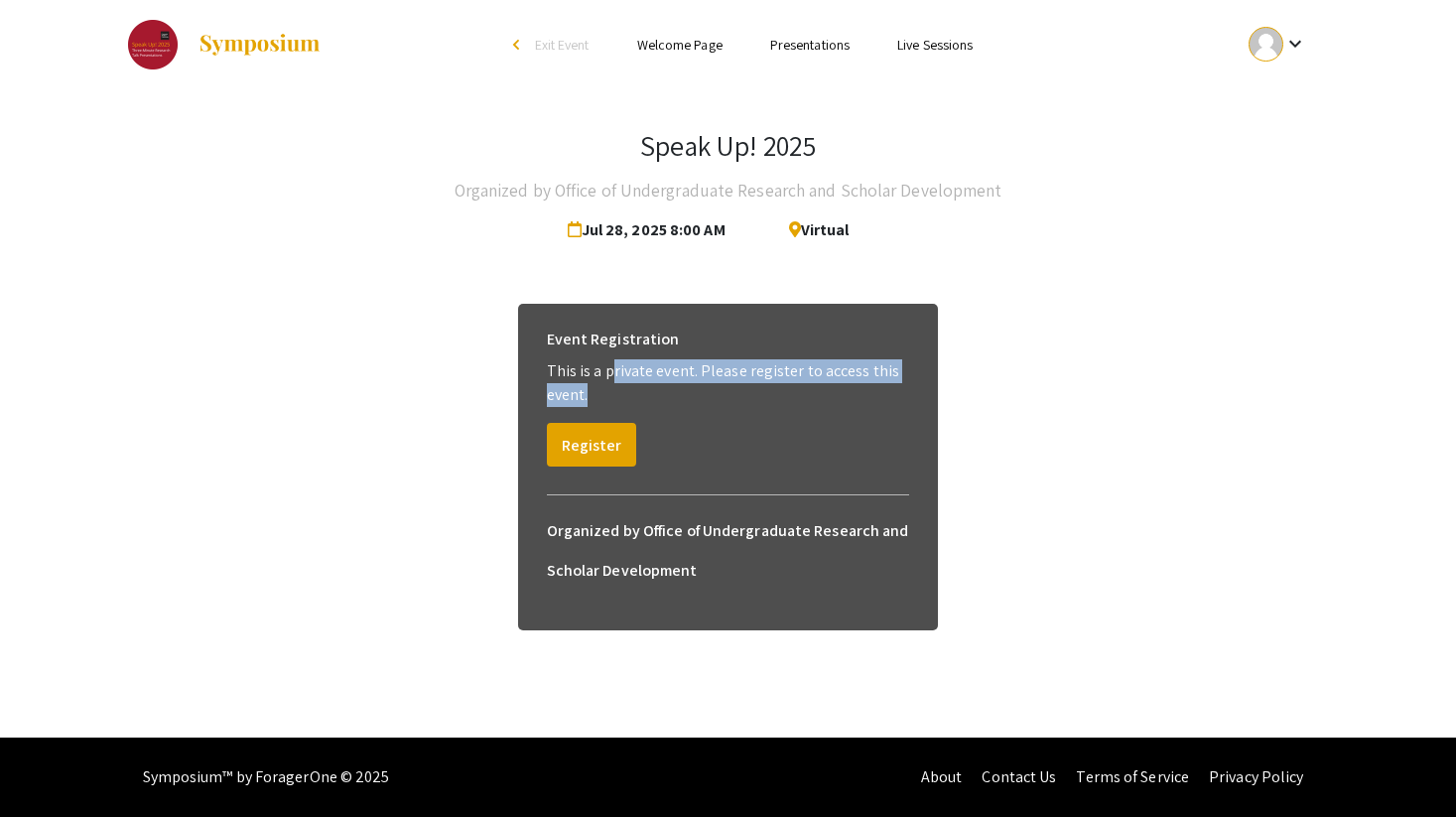 drag, startPoint x: 607, startPoint y: 375, endPoint x: 719, endPoint y: 388, distance: 112.75194 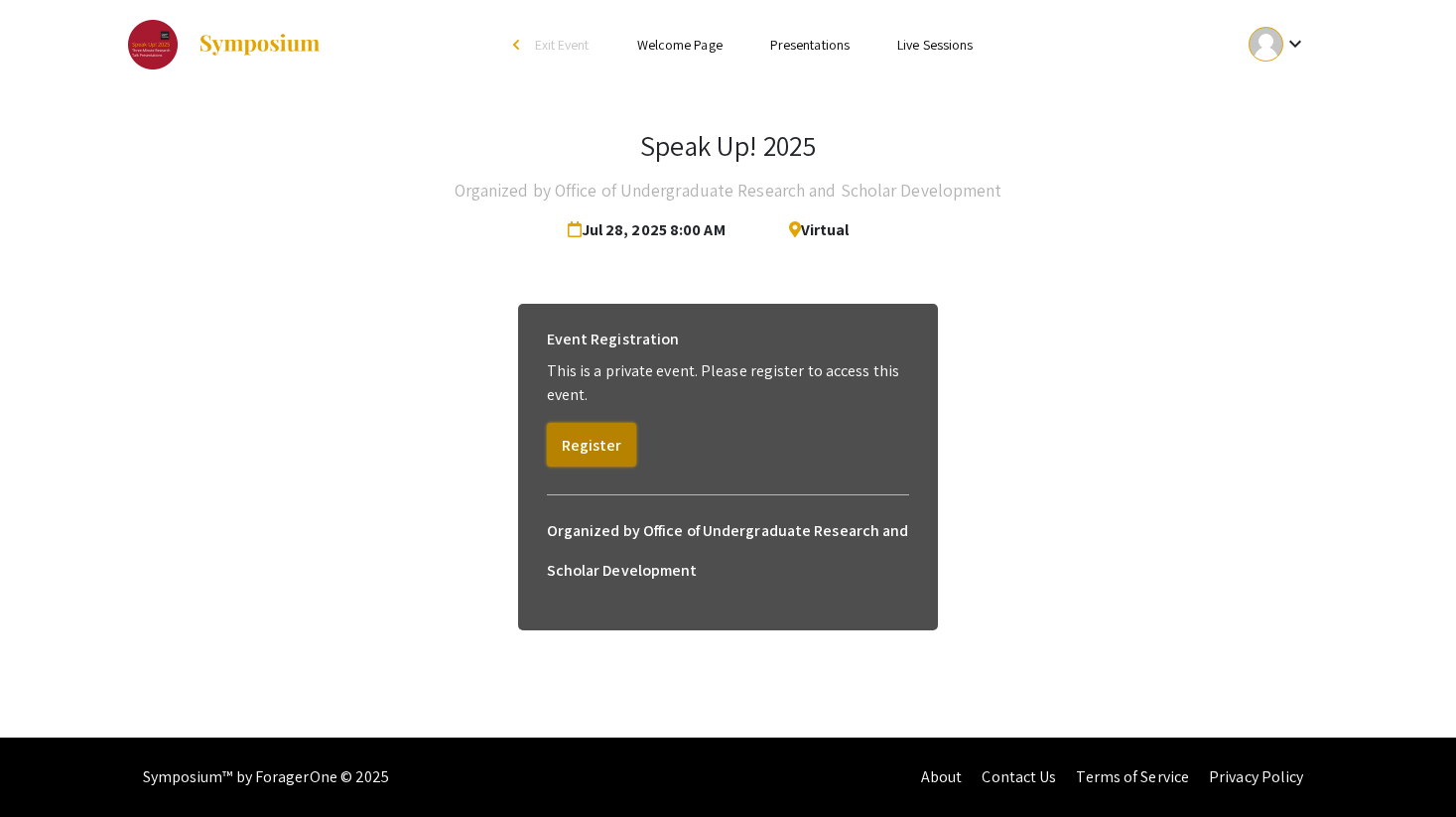 click on "Register" 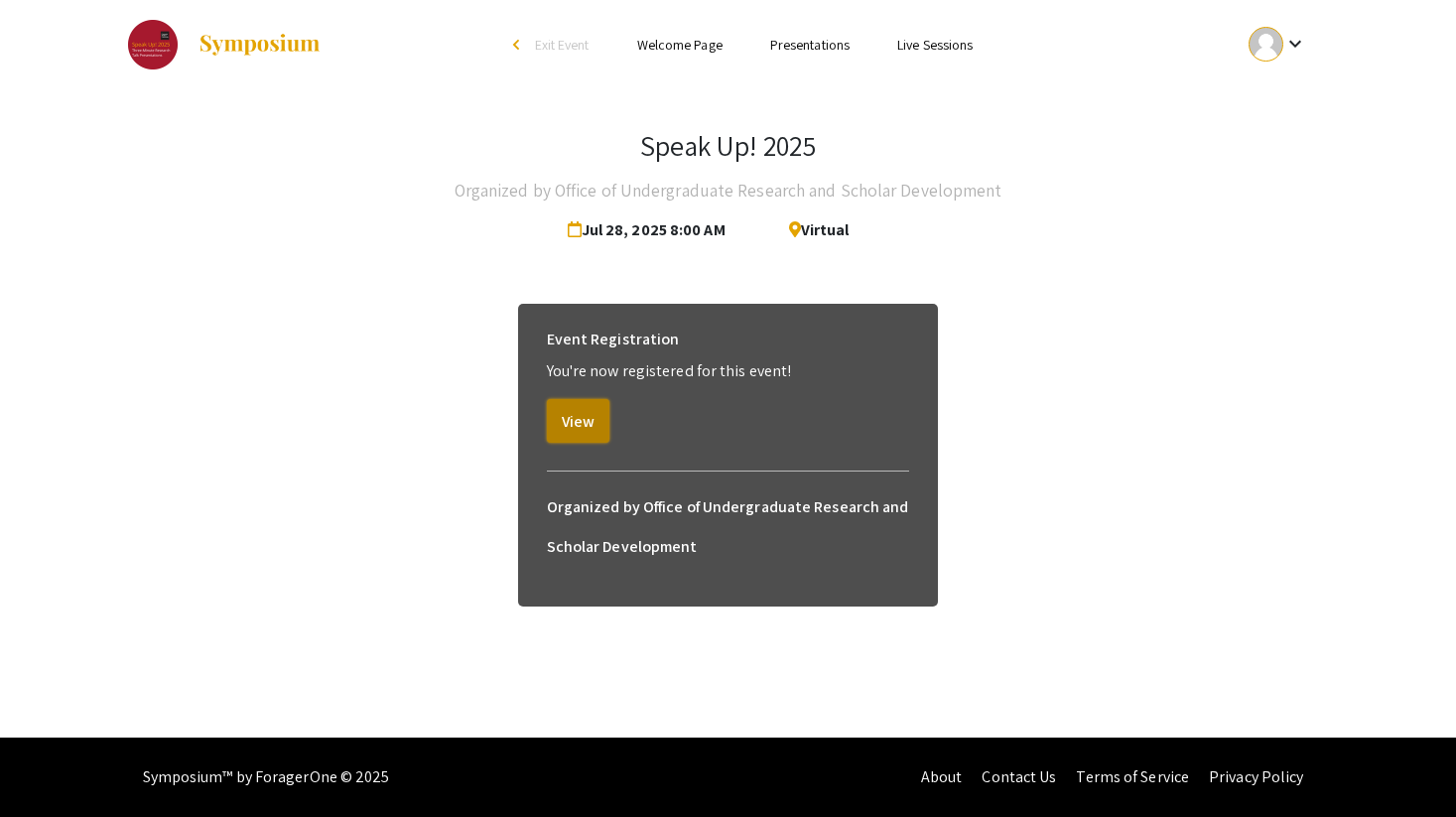 click on "View" 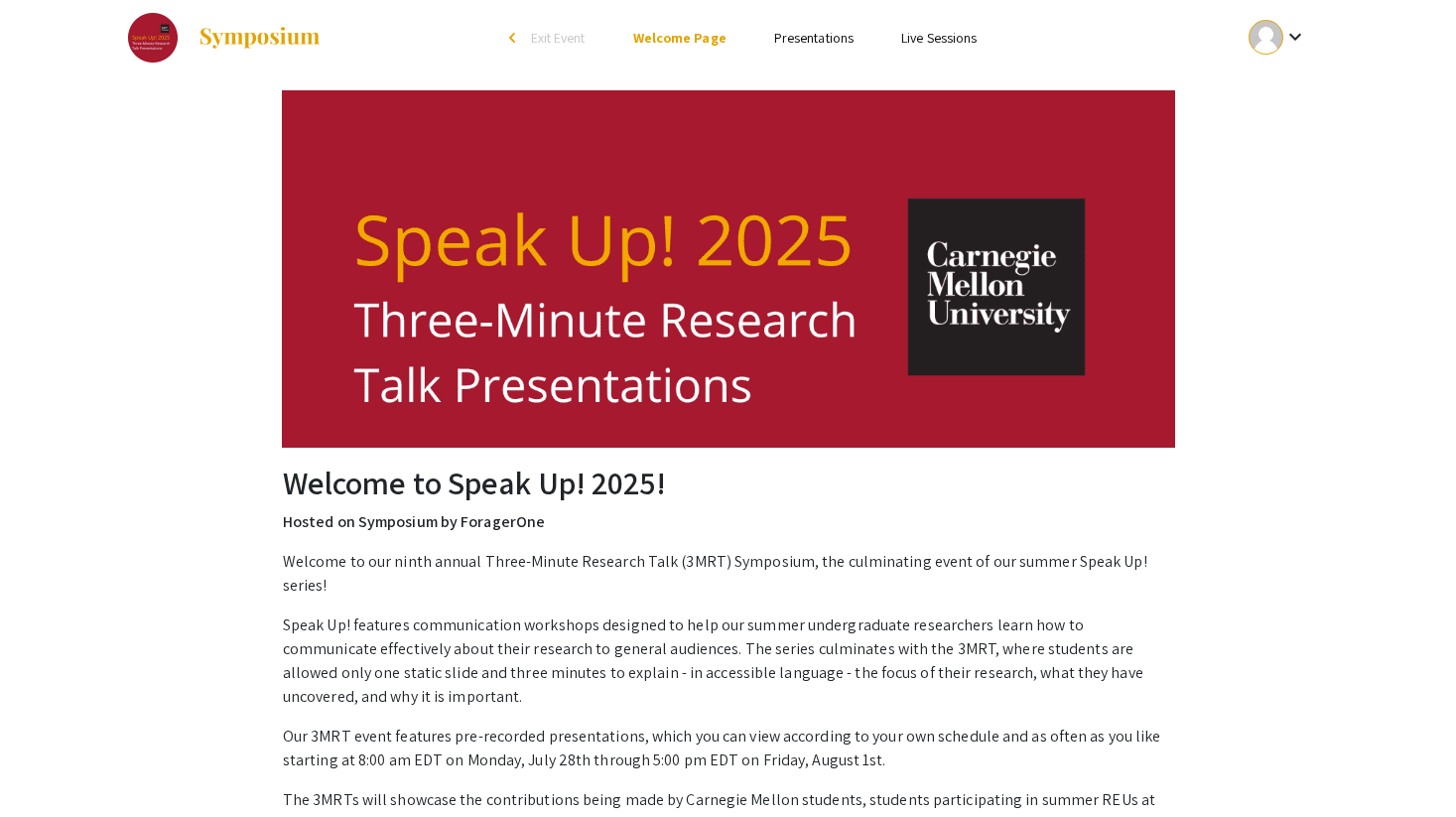 scroll, scrollTop: 0, scrollLeft: 0, axis: both 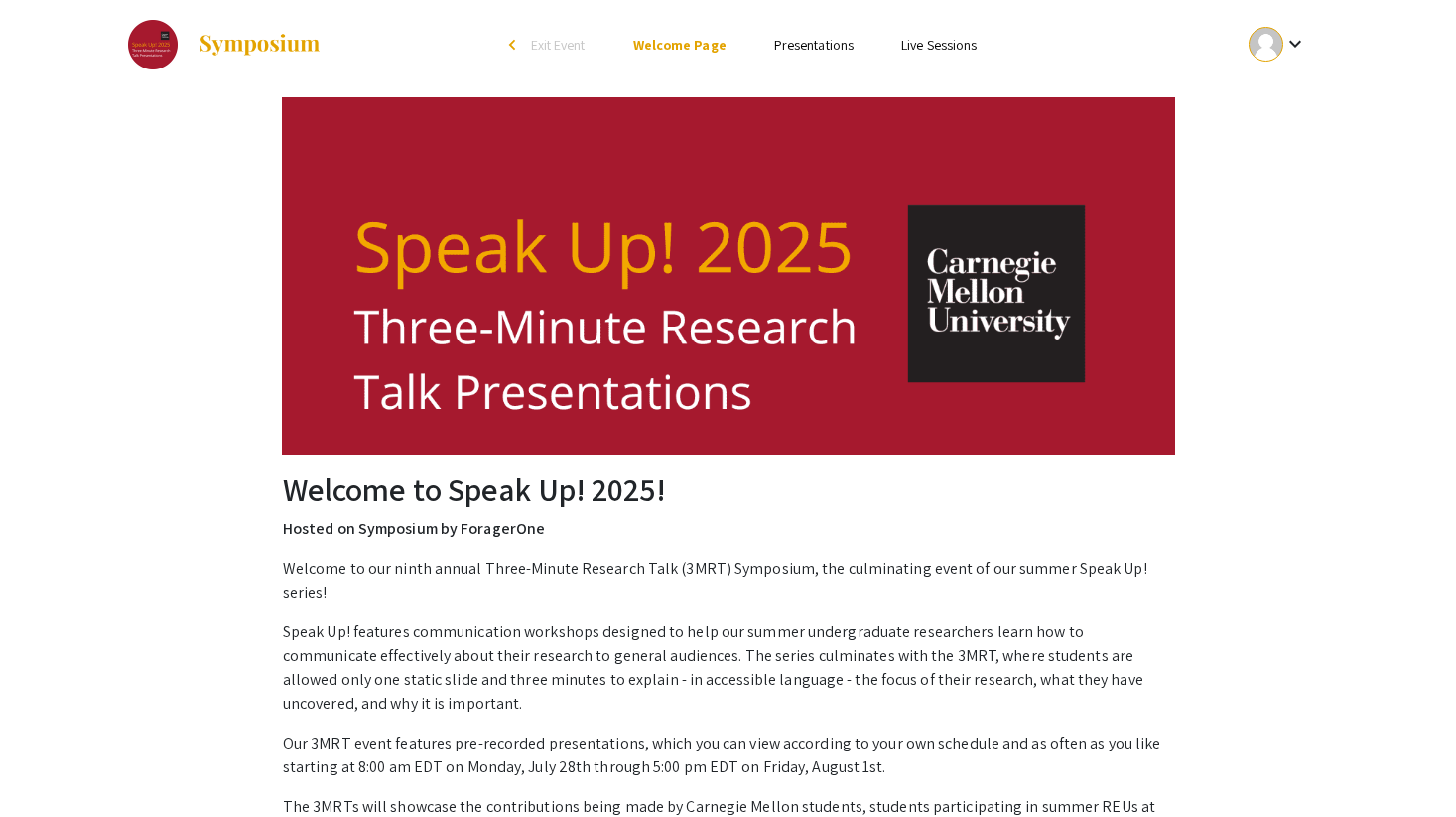 click on "Presentations" at bounding box center [814, 45] 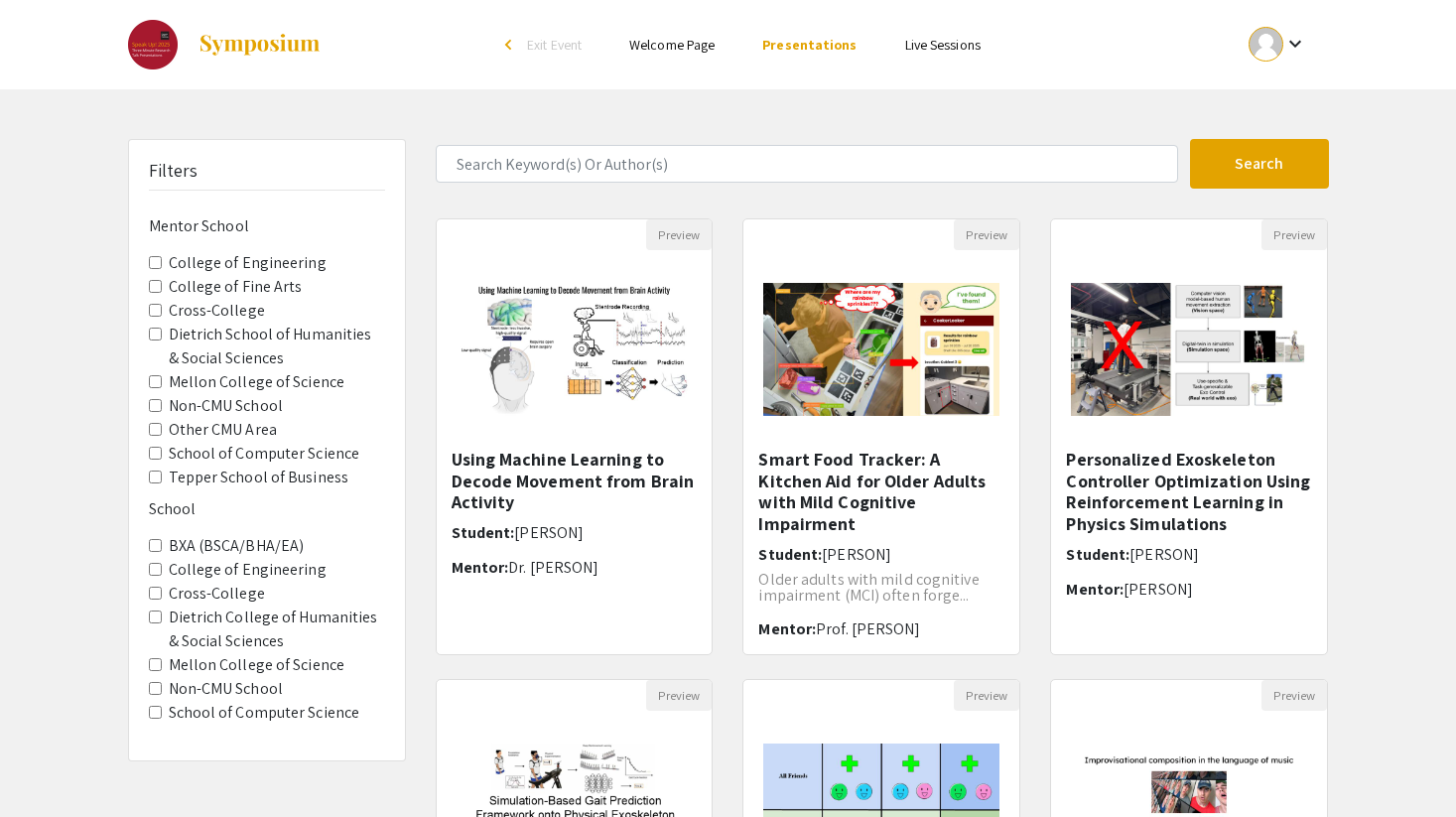 scroll, scrollTop: 50, scrollLeft: 0, axis: vertical 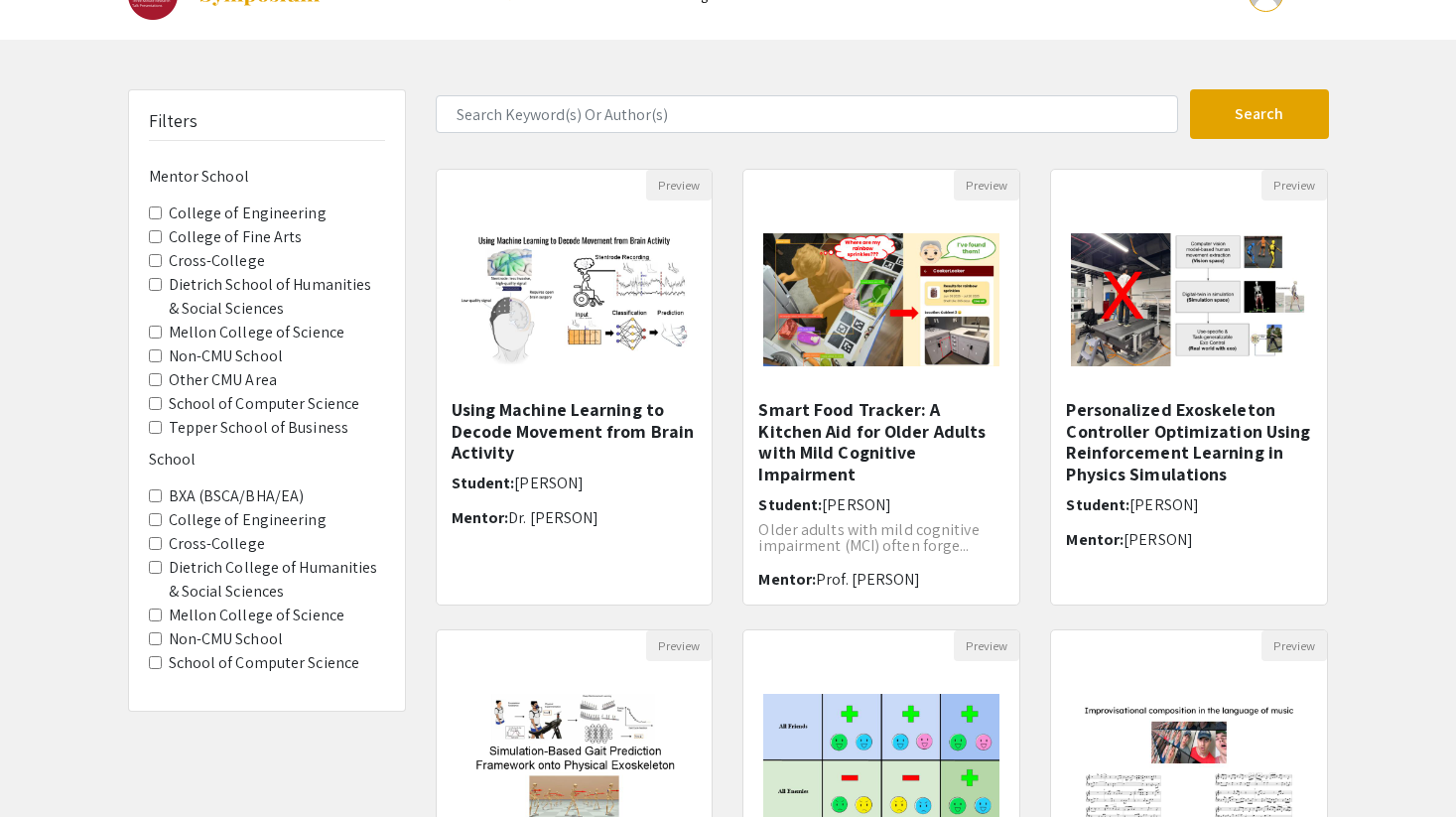 click on "Filters  Mentor School   College of Engineering   College of Fine Arts   Cross-College   Dietrich School of Humanities & Social Sciences   Mellon College of Science   Non-CMU School   Other CMU Area   School of Computer Science   Tepper School of Business   School   BXA (BSCA/BHA/EA)   College of Engineering   Cross-College   Dietrich College of Humanities & Social Sciences   Mellon College of Science   Non-CMU School   School of Computer Science" 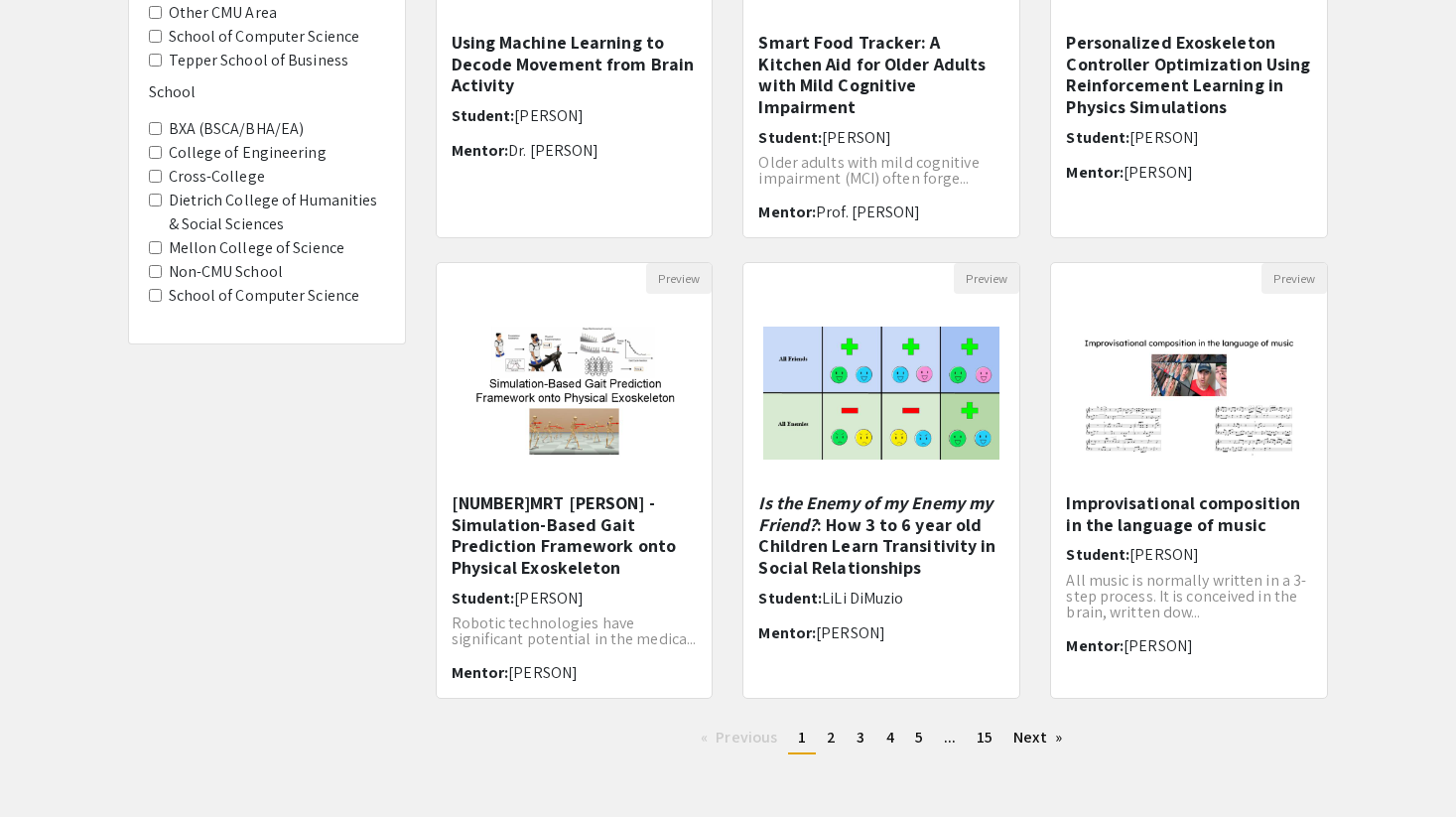 scroll, scrollTop: 416, scrollLeft: 0, axis: vertical 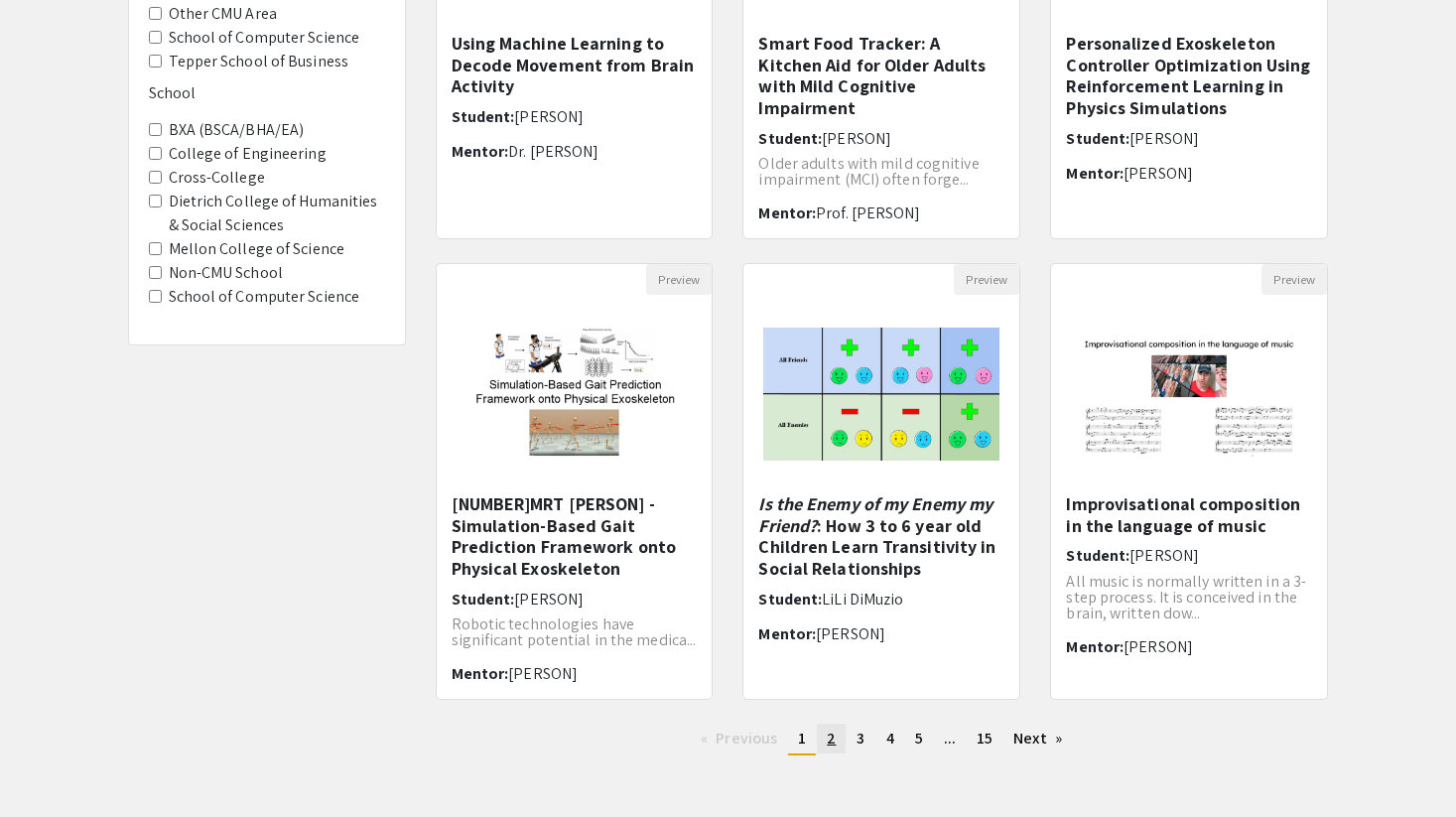 click on "page  2" 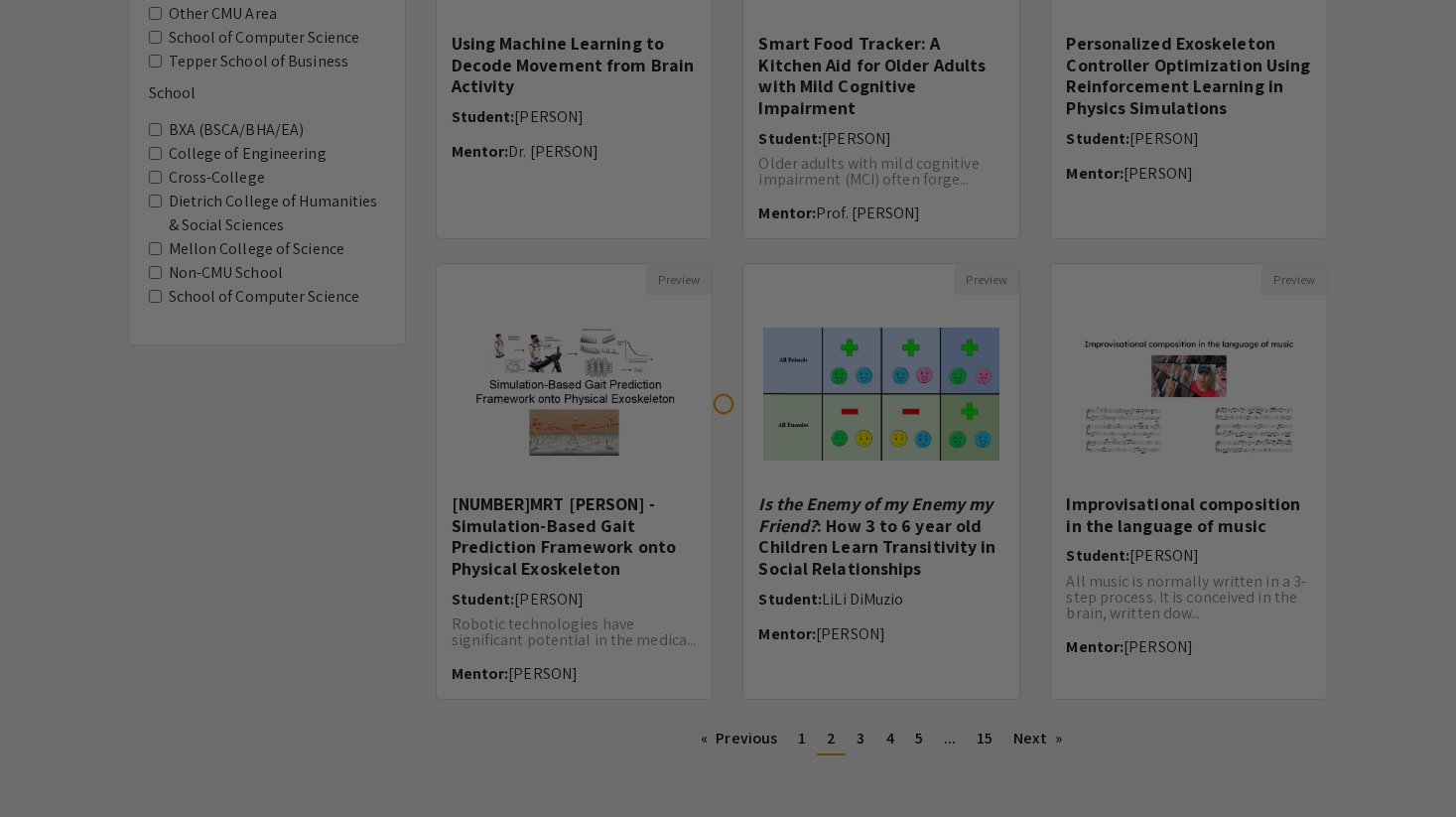 scroll, scrollTop: 0, scrollLeft: 0, axis: both 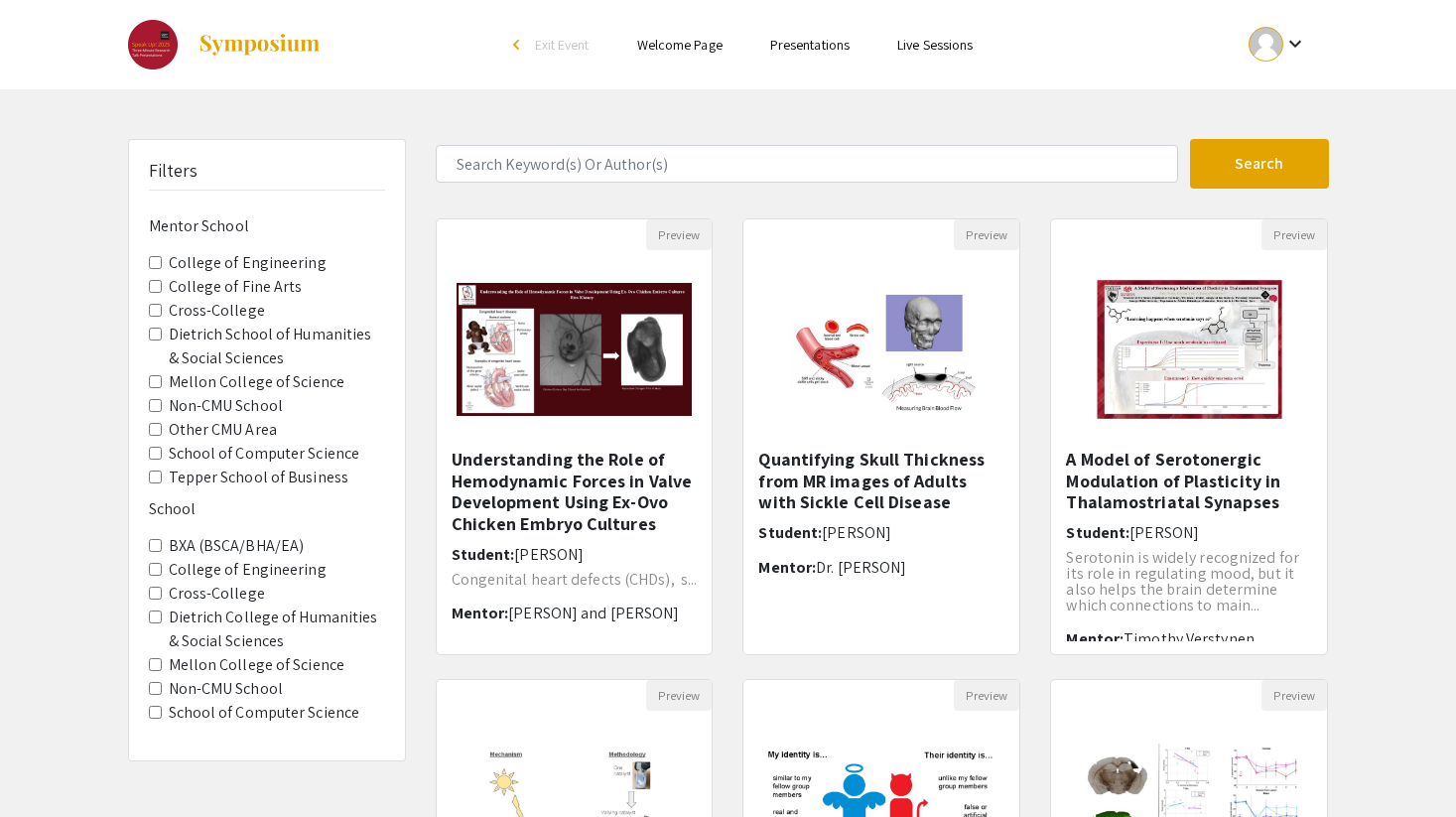 click on "Dietrich School of Humanities & Social Sciences" 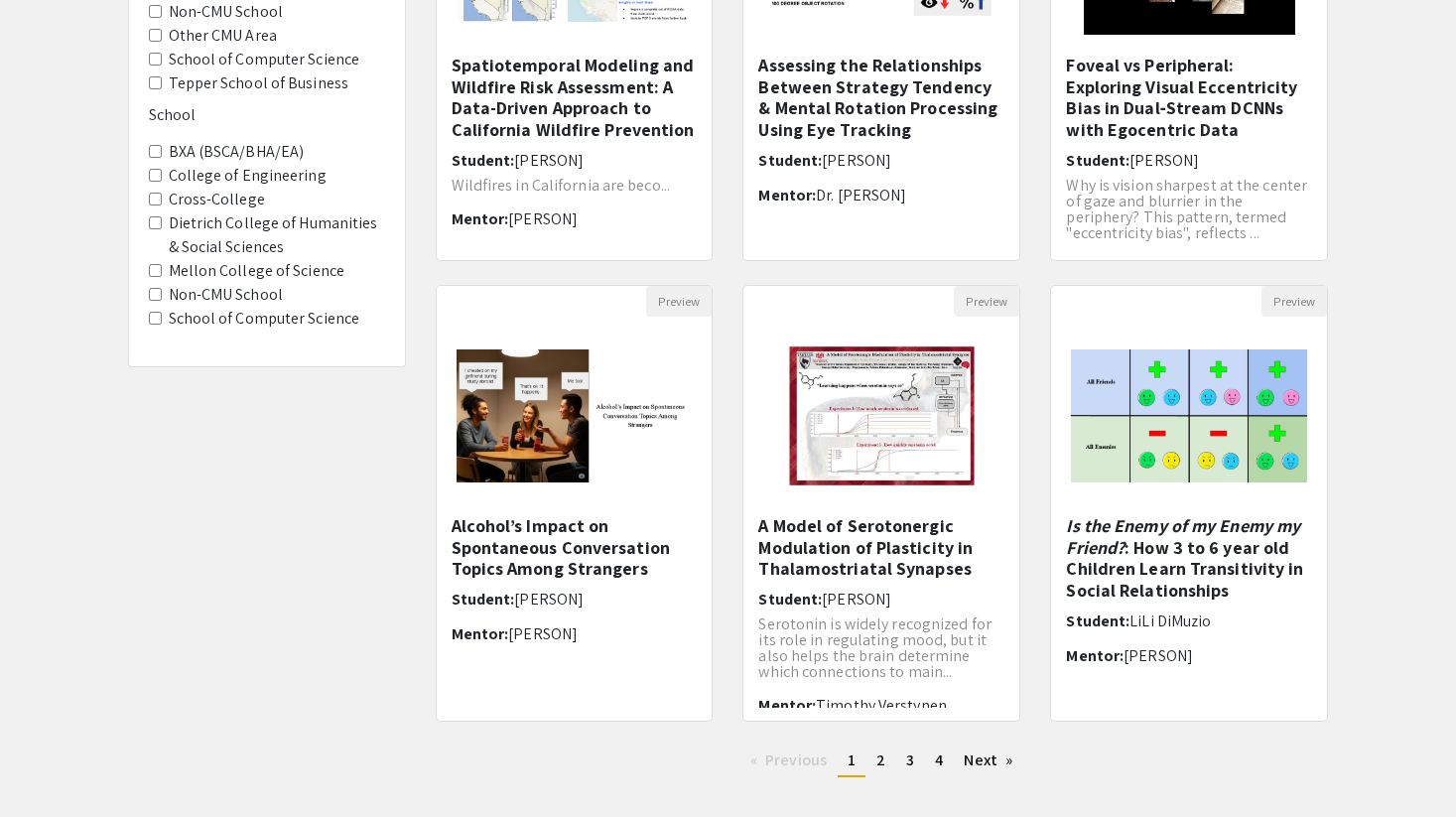 scroll, scrollTop: 406, scrollLeft: 0, axis: vertical 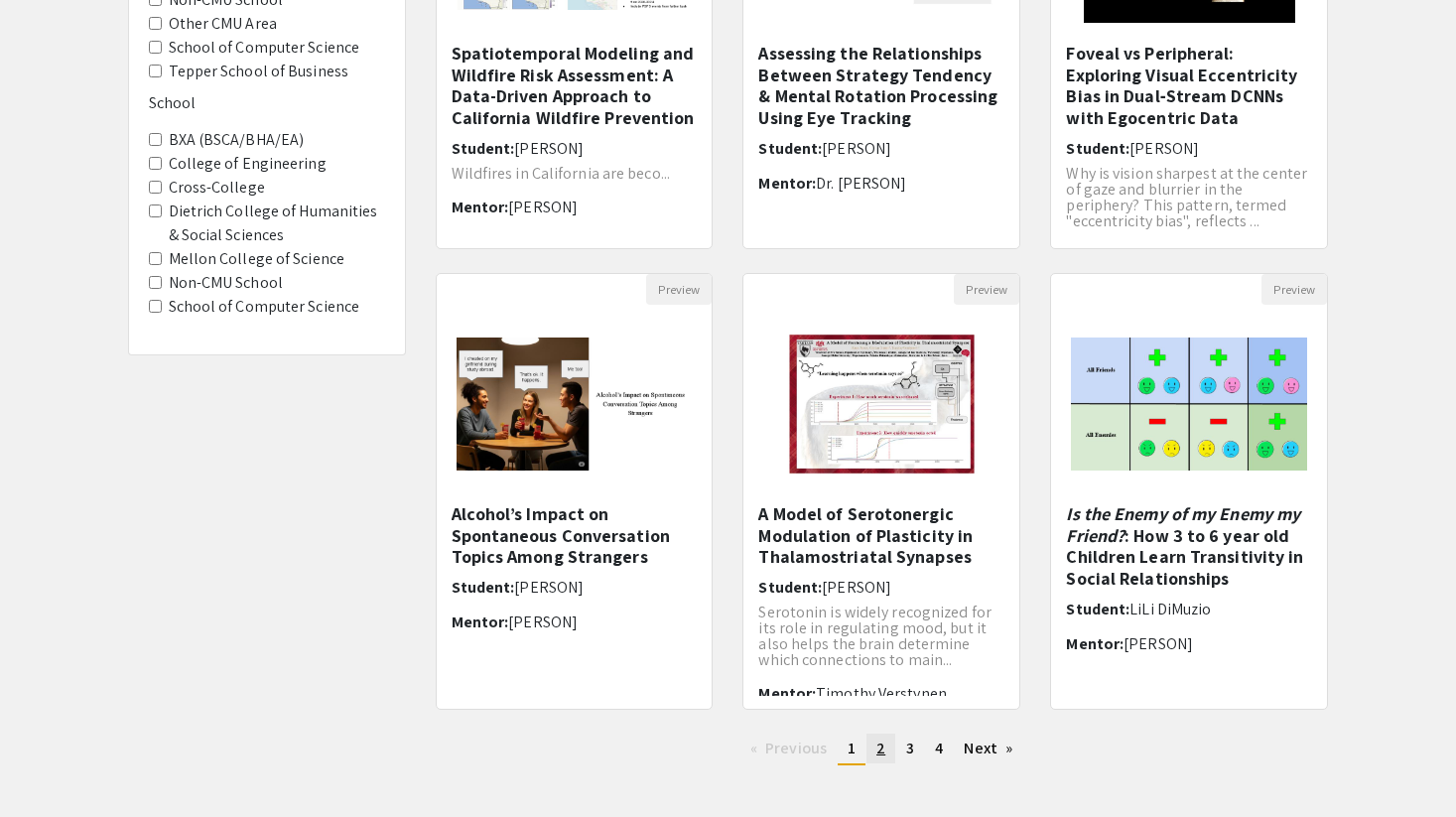 click on "2" 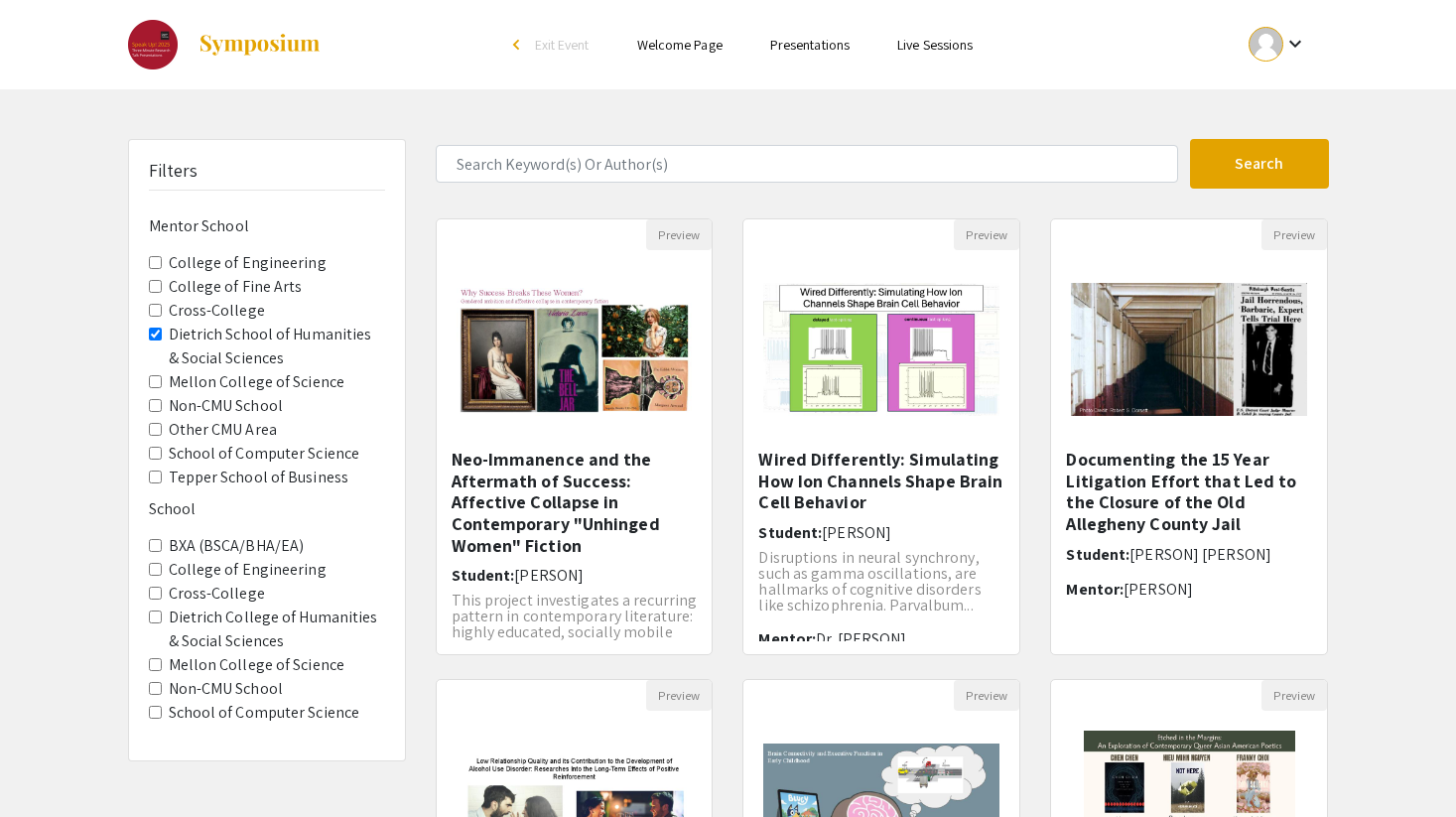 click on "Filters  Mentor School   College of Engineering   College of Fine Arts   Cross-College   Dietrich School of Humanities & Social Sciences   Mellon College of Science   Non-CMU School   Other CMU Area   School of Computer Science   Tepper School of Business   School   BXA (BSCA/BHA/EA)   College of Engineering   Cross-College   Dietrich College of Humanities & Social Sciences   Mellon College of Science   Non-CMU School   School of Computer Science   Search  20 Results found  Preview  Neo-Immanence and the Aftermath of Success: Affective Collapse in Contemporary "Unhinged Women" Fiction  Student:  [PERSON] This project investigates a recurring pattern in contemporary literature: highly educated, socially mobile female protagonists ...  Mentor:  [PERSON]  Preview  Wired Differently: Simulating How Ion Channels Shape Brain Cell Behavior  Student:  [PERSON] Disruptions in neural synchrony, such as gamma oscillations, are hallmarks of cognitive disorders like schizophrenia. Parvalbum...  Mentor:" 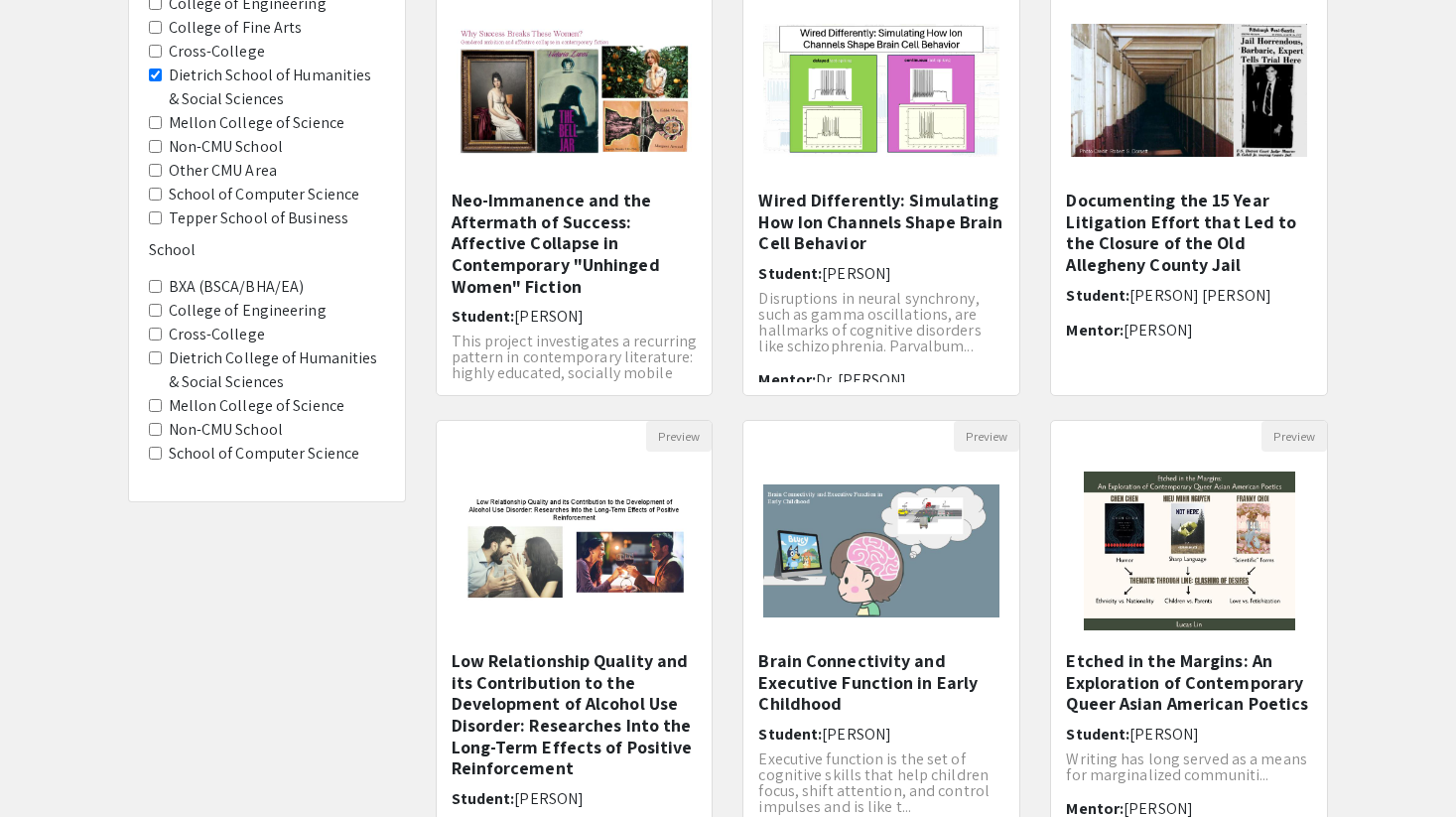 scroll, scrollTop: 256, scrollLeft: 0, axis: vertical 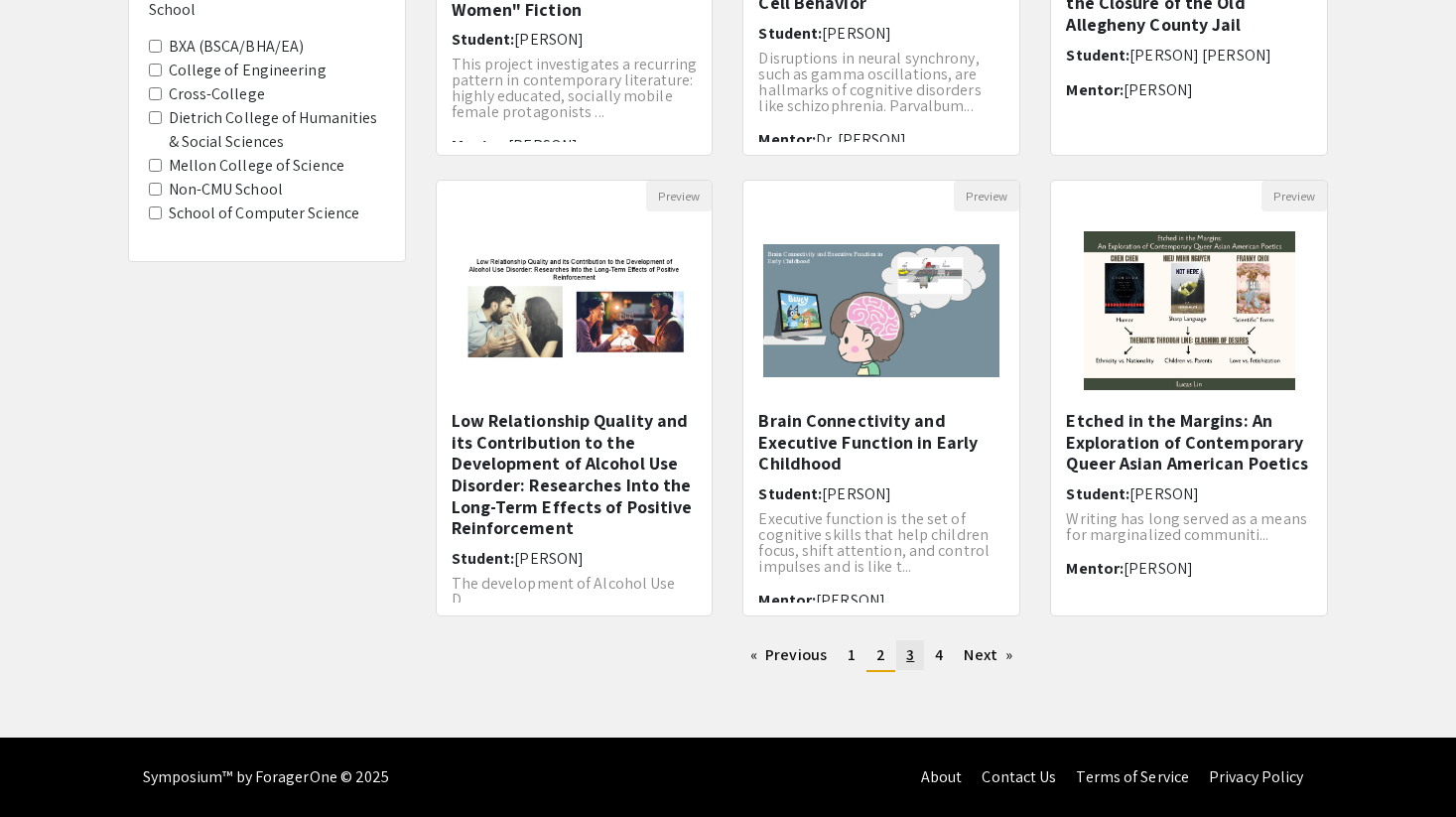 click on "page  [NUMBER]" 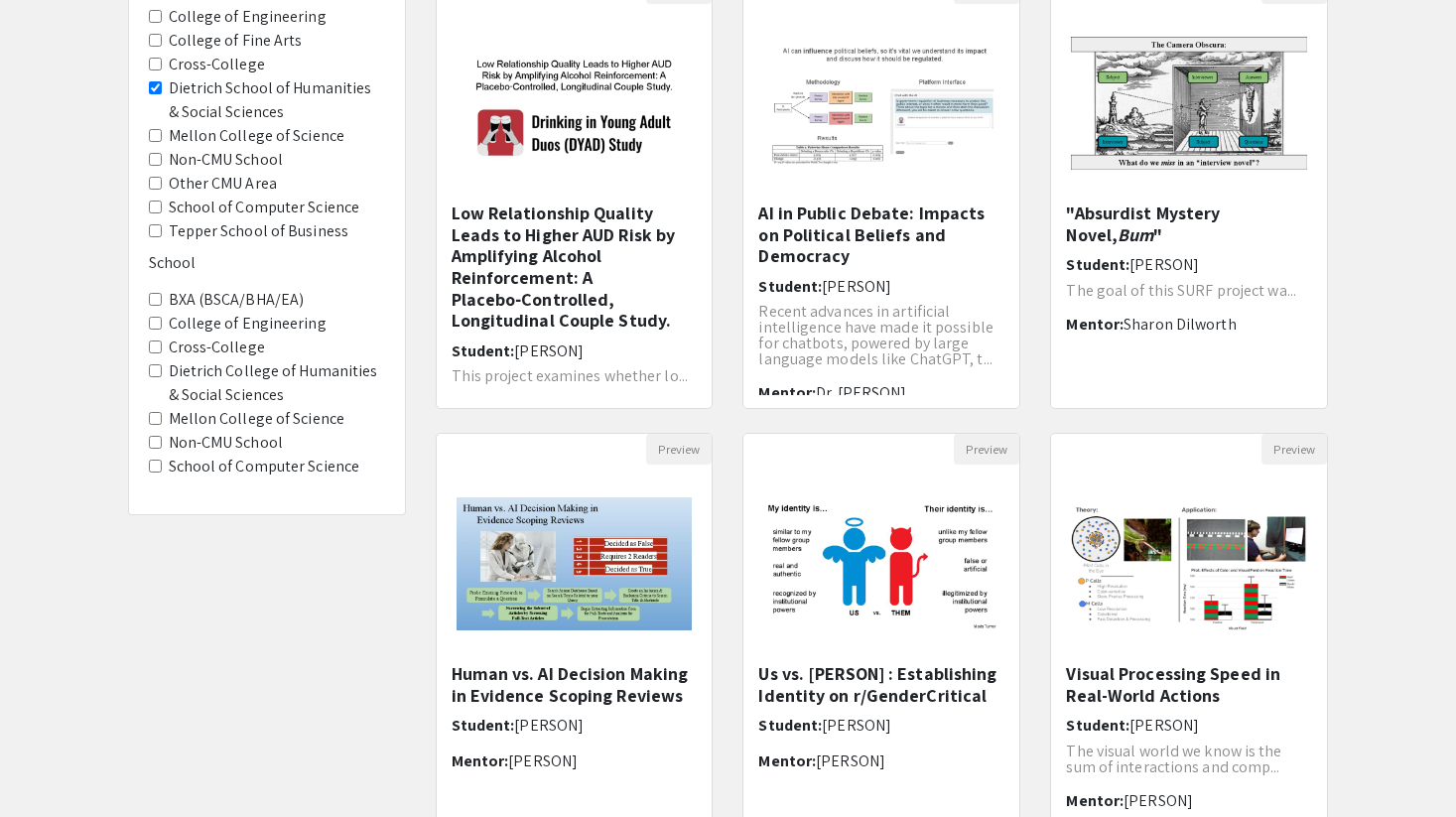 scroll, scrollTop: 499, scrollLeft: 0, axis: vertical 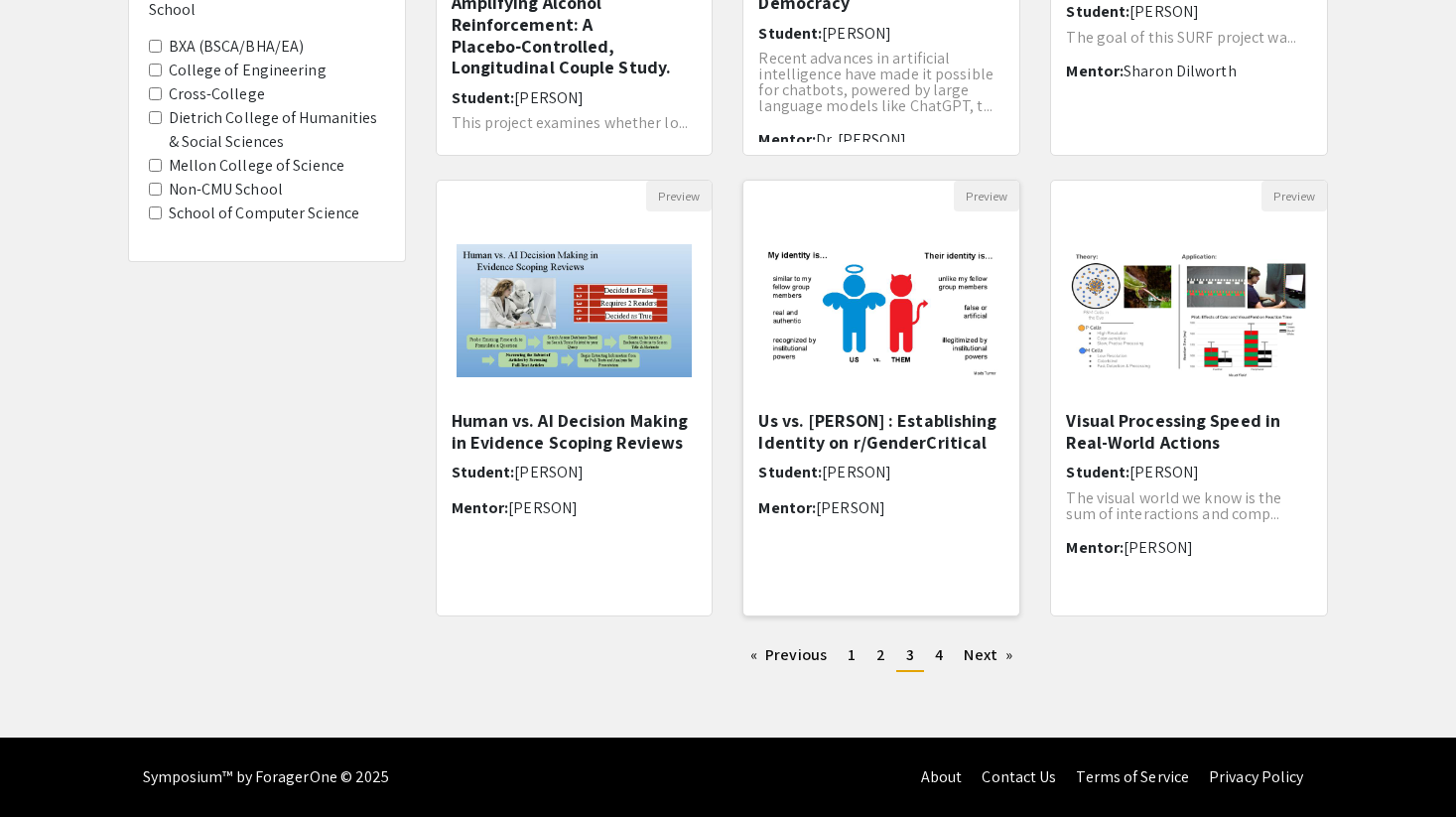 click on "Us vs. [PERSON] : Establishing Identity on r/GenderCritical" at bounding box center [881, 431] 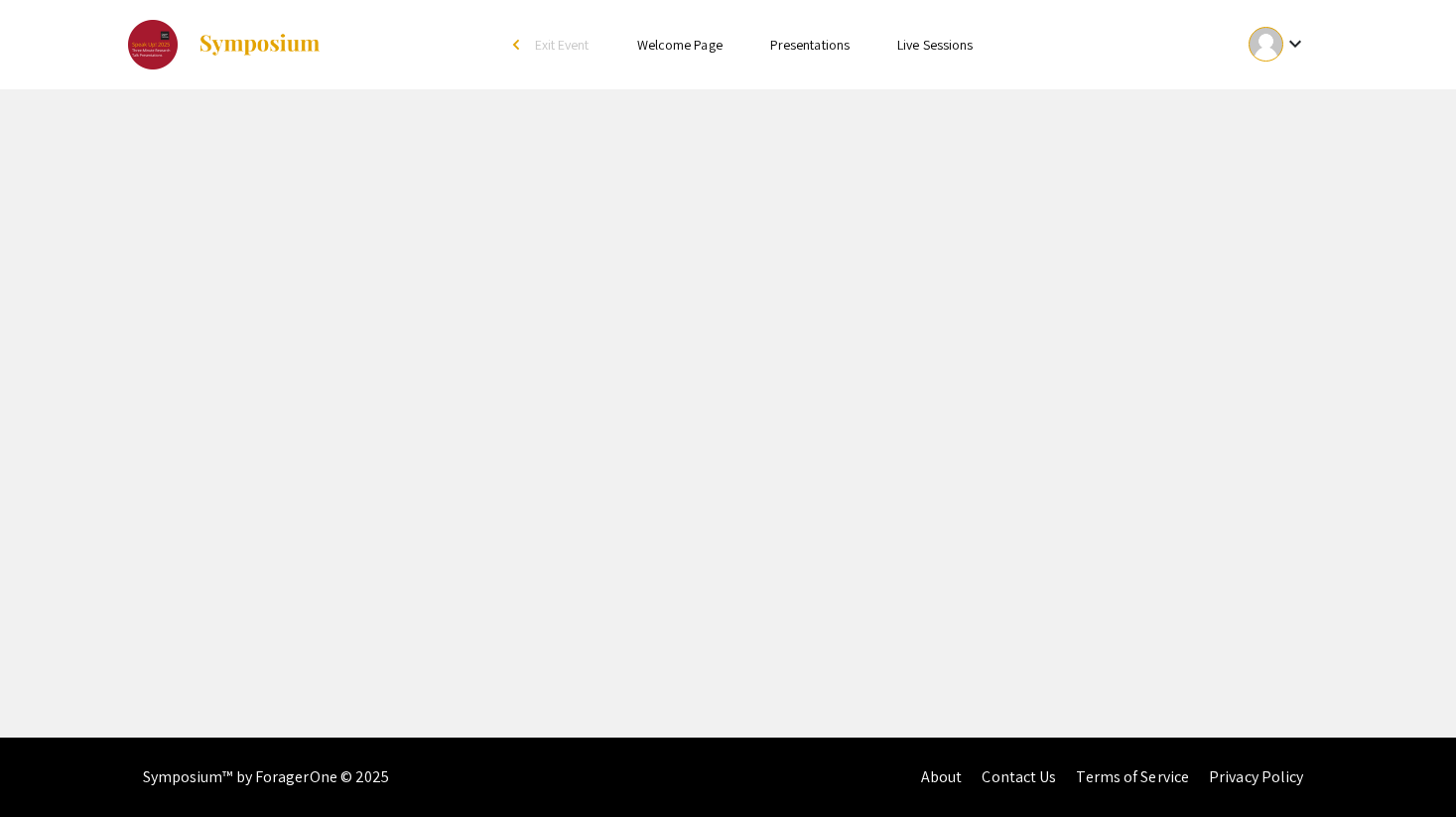scroll, scrollTop: 0, scrollLeft: 0, axis: both 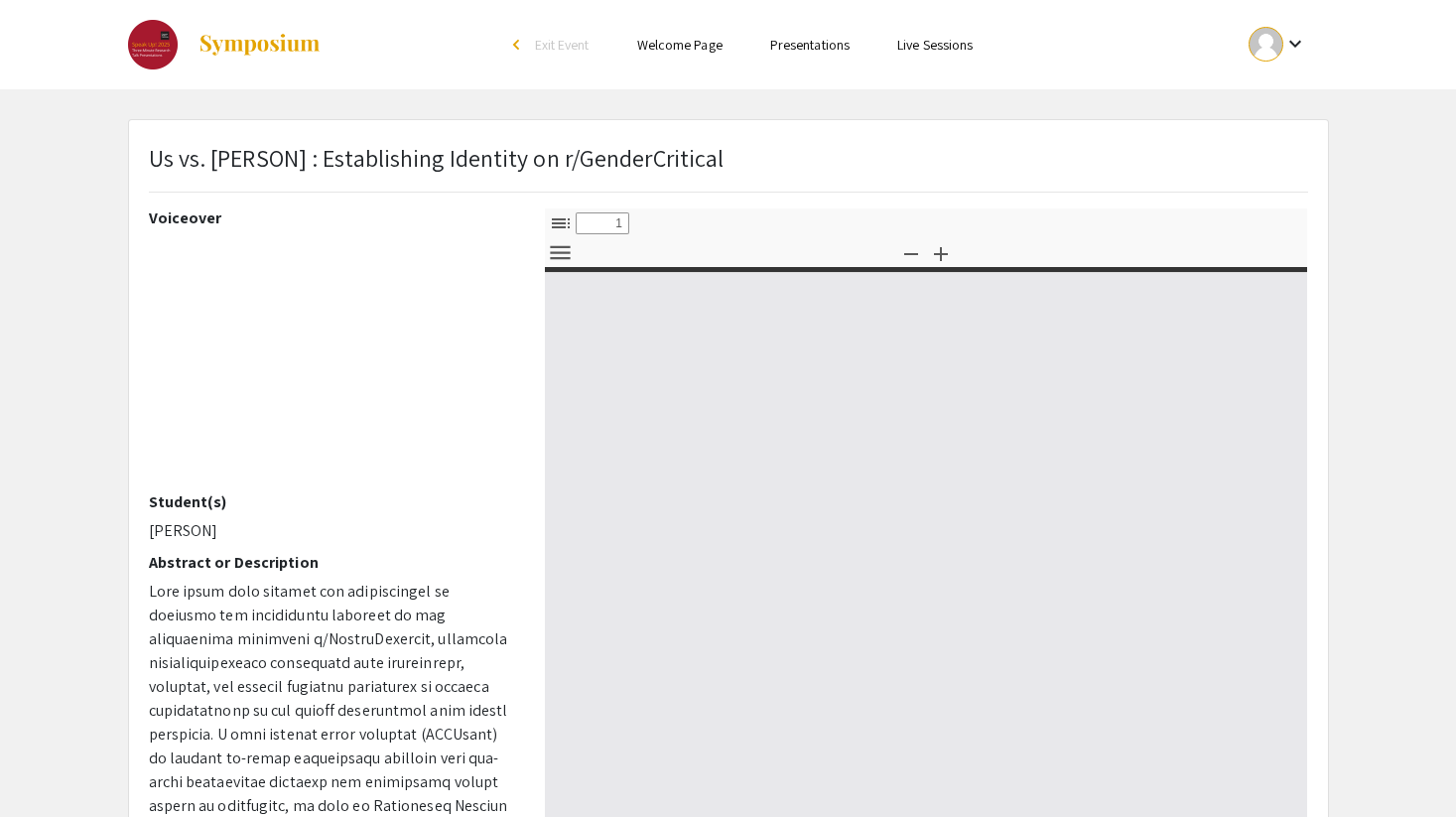 select on "custom" 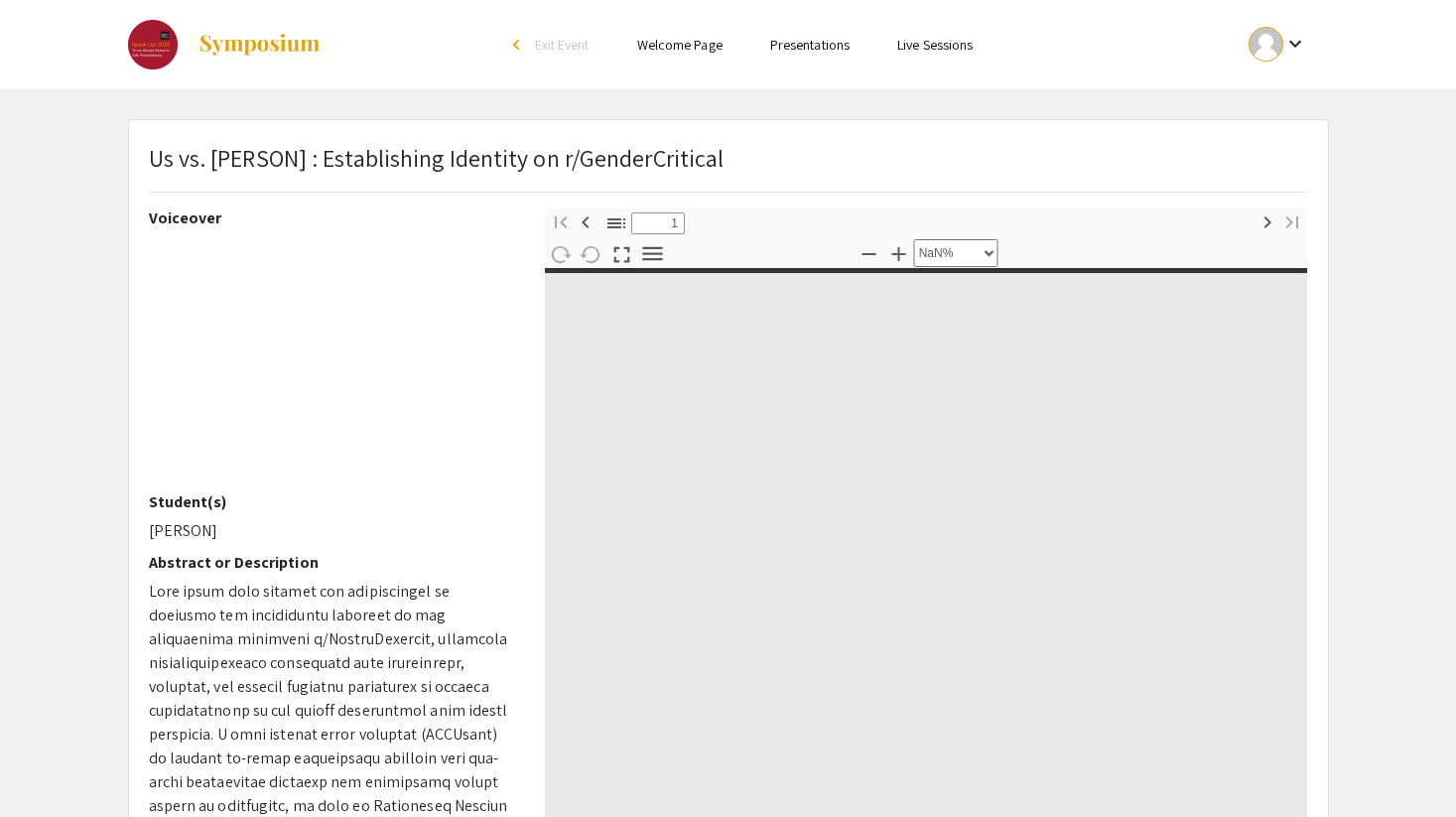 type on "0" 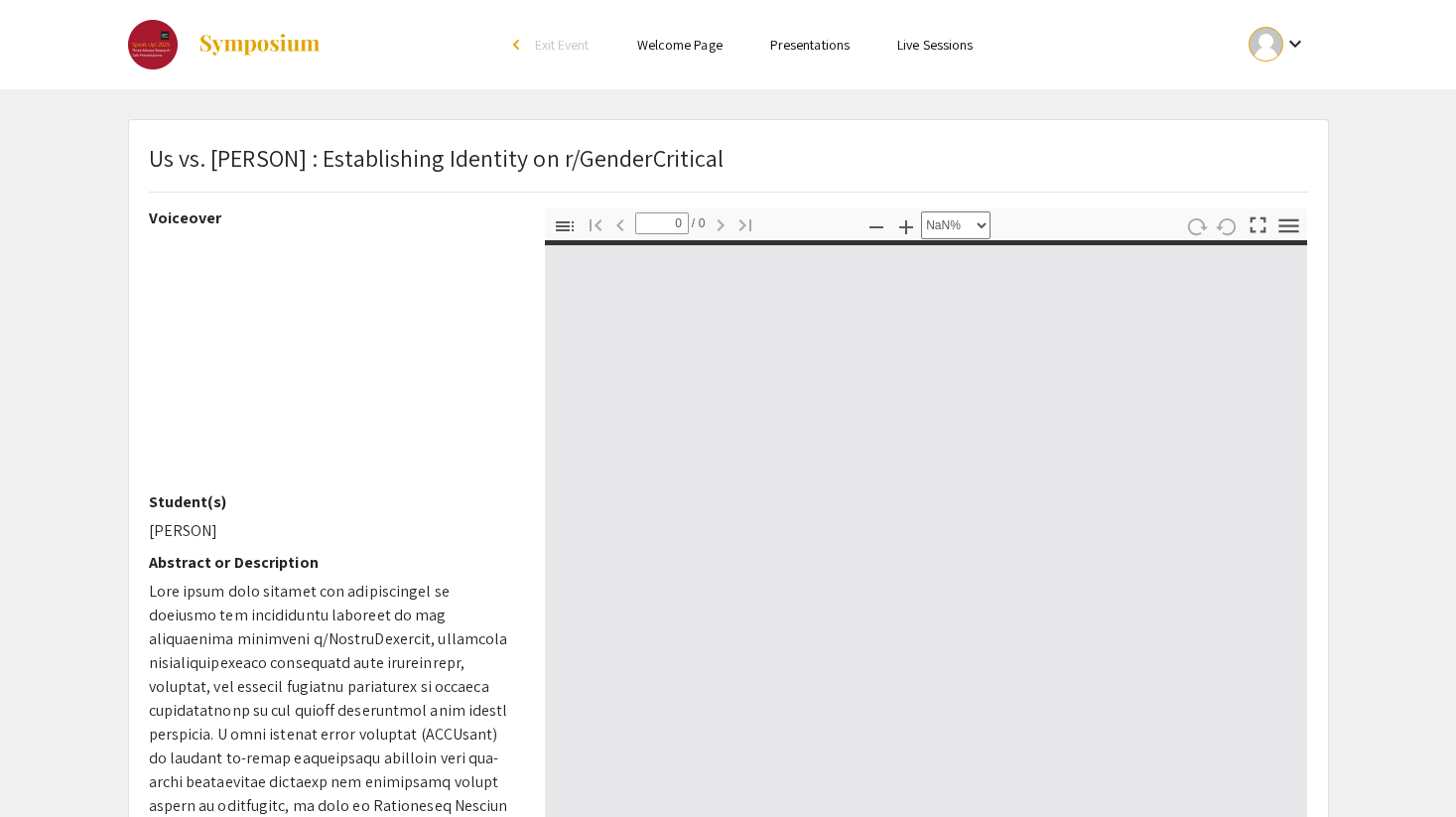 select on "auto" 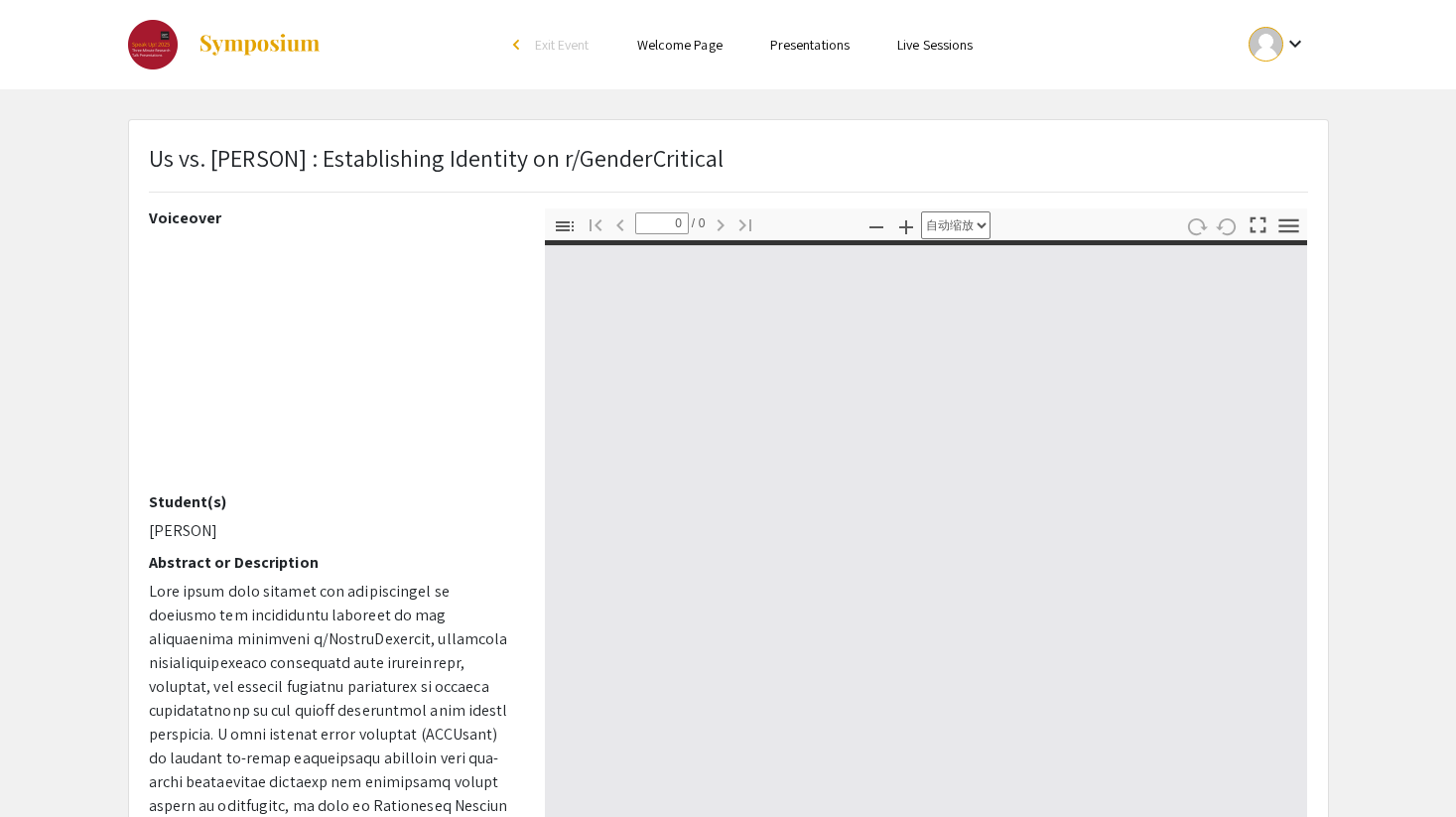 type on "1" 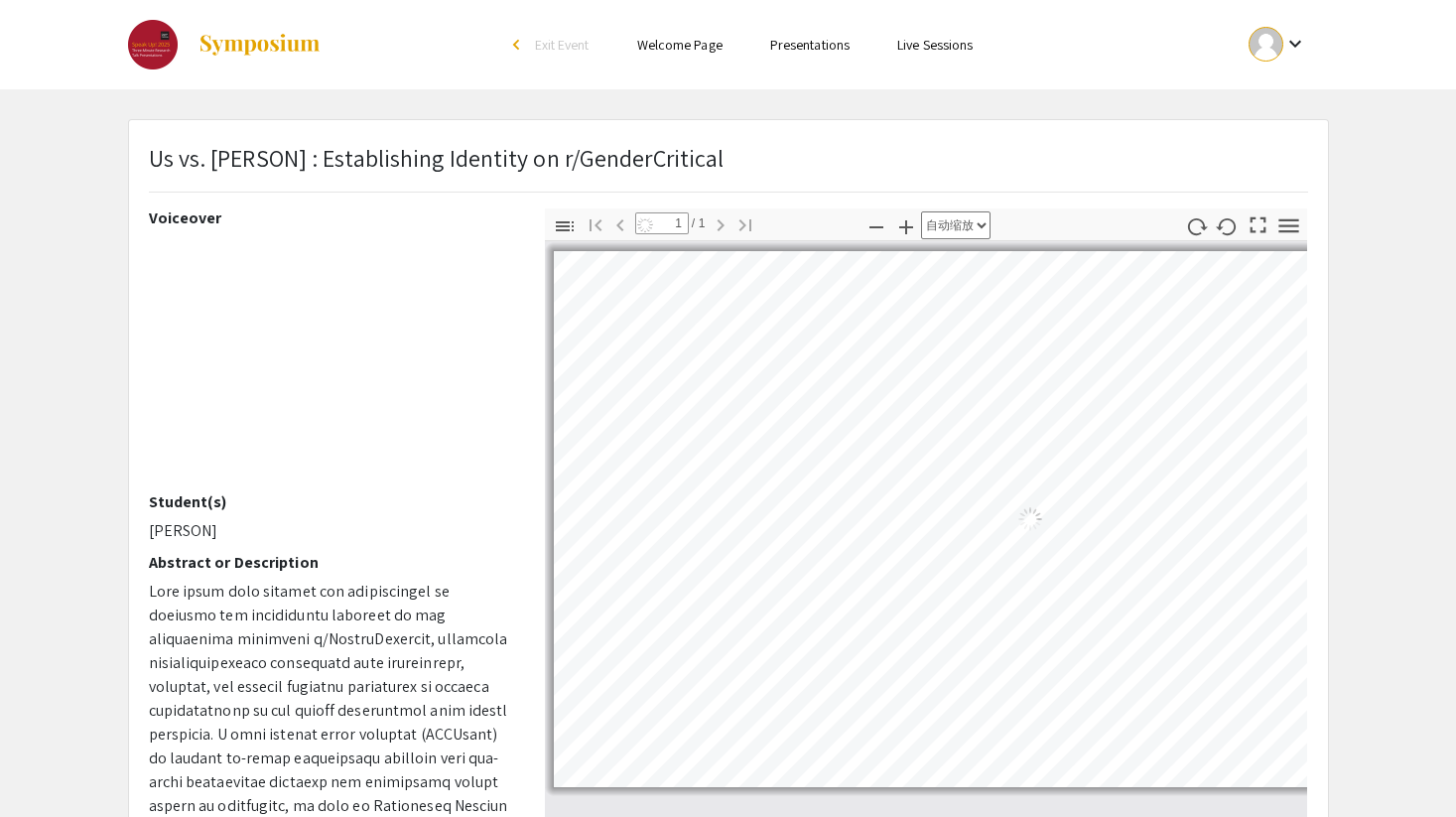 select on "auto" 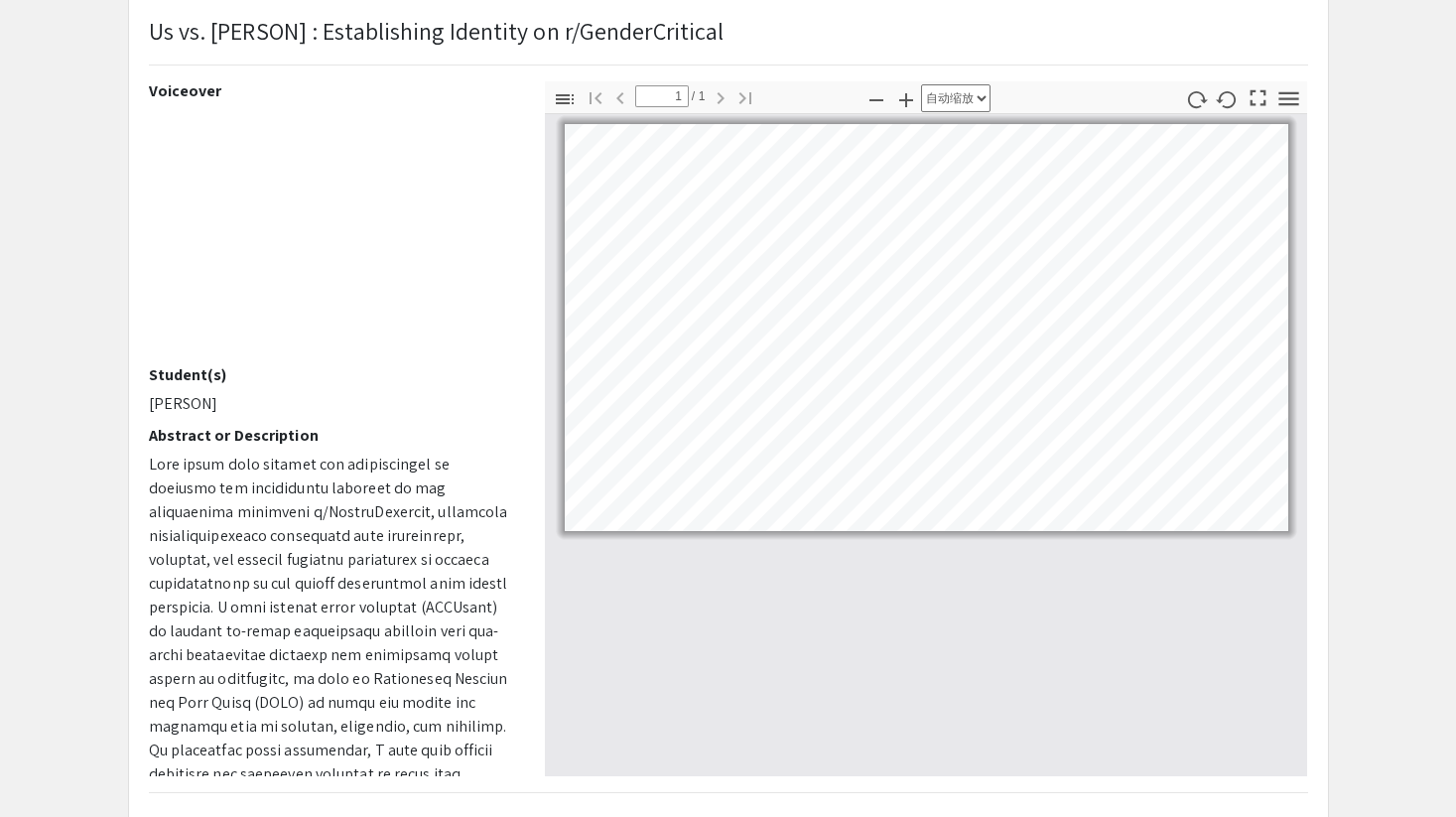 scroll, scrollTop: 137, scrollLeft: 0, axis: vertical 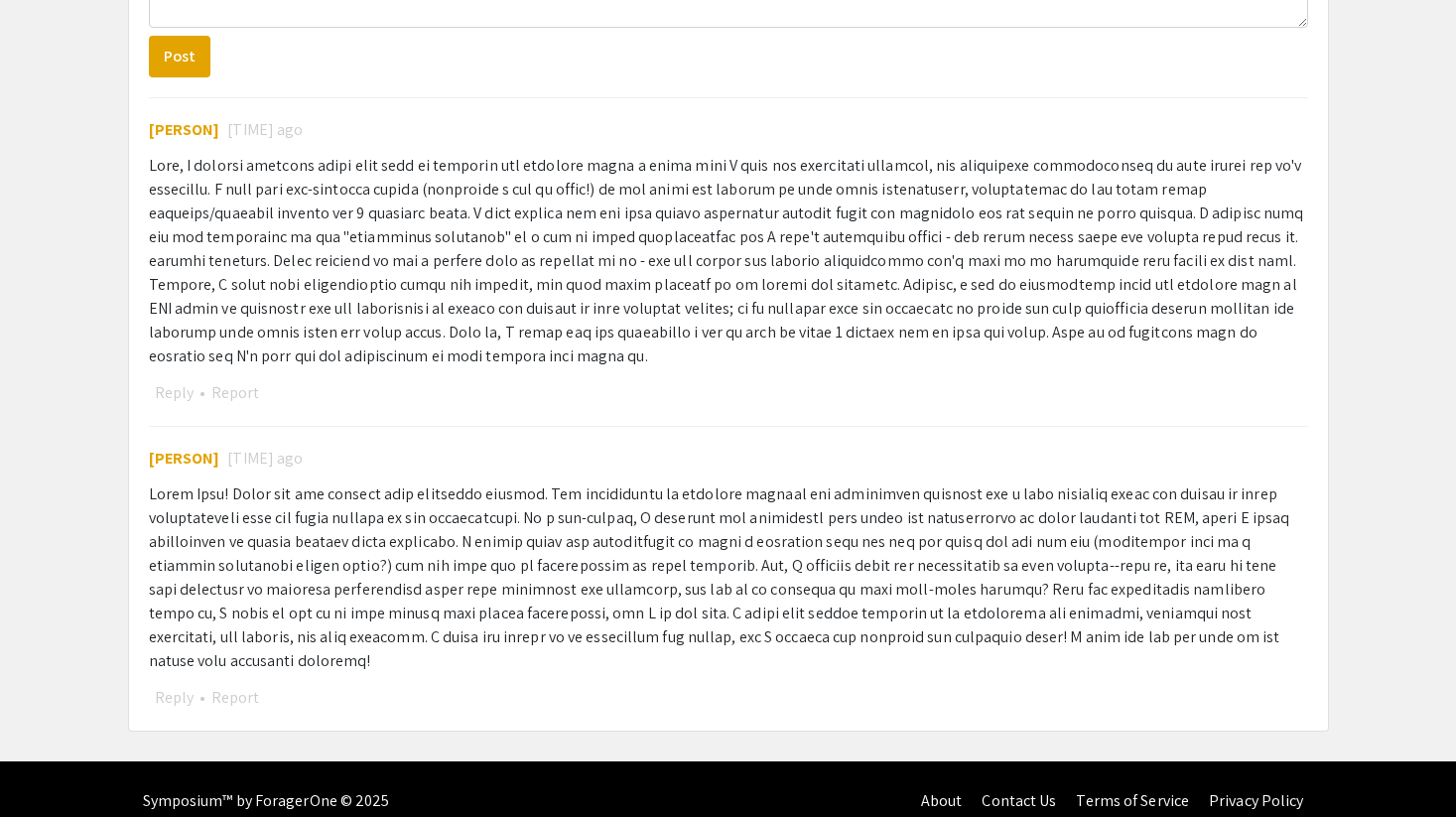 click on "Us vs. [PERSON] : Establishing Identity on r/GenderCritical	 Voiceover  Student(s)   [PERSON]  Abstract or Description Mentor [PERSON] 缩略图 文档大纲 附件 图层 当前大纲项目 切换侧栏 查找 转到第一页 上一页 1 / 1 下一页 转到最后一页 缩小 放大 自动缩放 实际大小 适合页面 适合页宽 50% 100% 125% 150% 200% 300% 400% NaN% 手形工具 文本选择工具 演示模式 打开 打印 下载 当前在看 工具 演示模式 打开 打印 下载 当前在看 转到第一页 上一页 下一页 转到最后一页 顺时针旋转 逆时针旋转 文本选择工具 手形工具 Page Scrolling 垂直滚动 水平滚动 平铺滚动 单页视图 双页视图 书籍视图 文档属性… Multiple search terms. Each line is a search term. 上一页 下一页 全部高亮显示 区分大小写 Current page only Pages (e.g. 6-10 or 2,4) 字词匹配 multiple search terms separated by word boundaries Ignore accents and diacritics Fuzzy search 更多信息 关闭 - -" 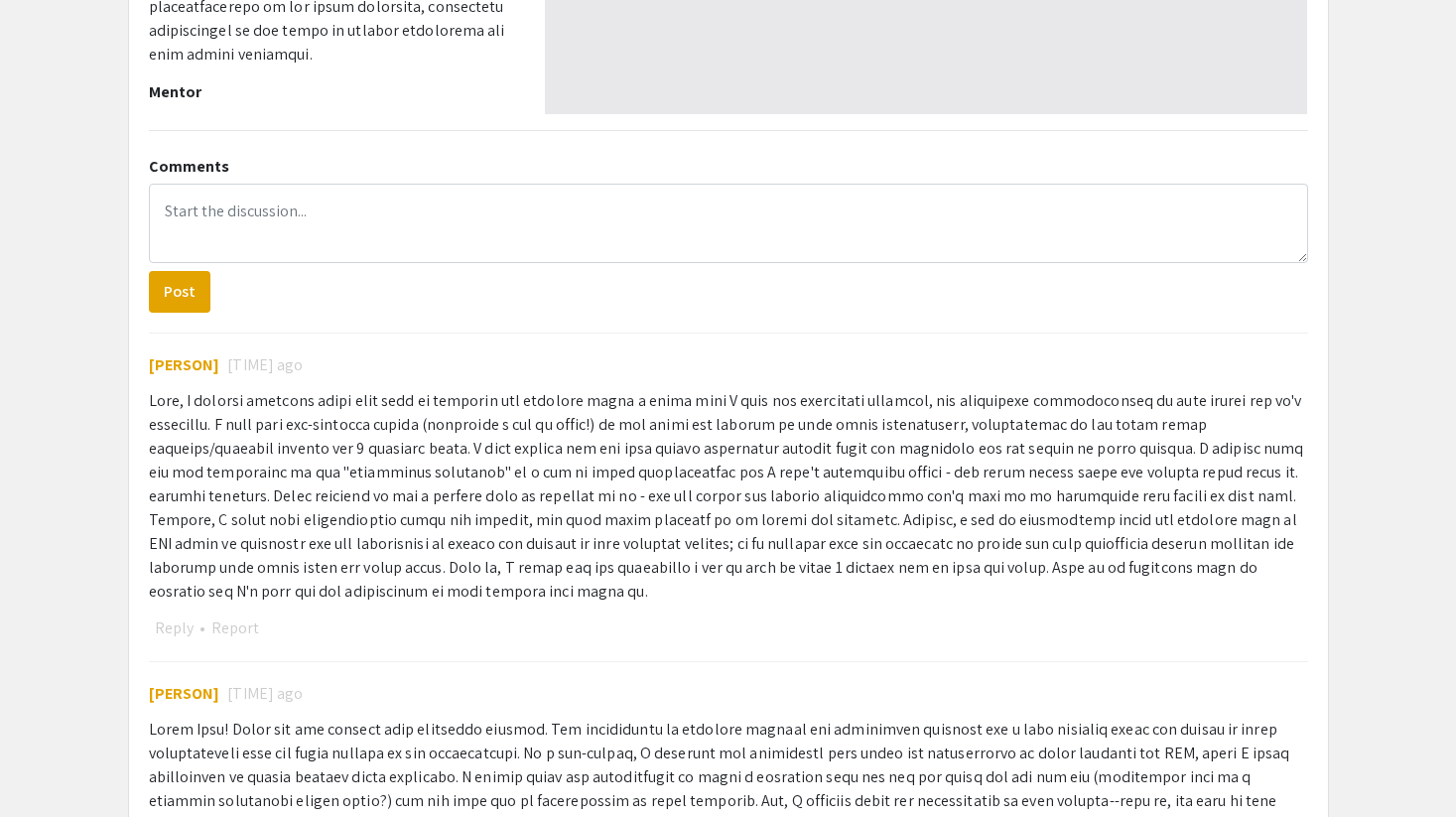 click on "Us vs. [PERSON] : Establishing Identity on r/GenderCritical	 Voiceover  Student(s)   [PERSON]  Abstract or Description Mentor [PERSON] 缩略图 文档大纲 附件 图层 当前大纲项目 切换侧栏 查找 转到第一页 上一页 1 / 1 下一页 转到最后一页 缩小 放大 自动缩放 实际大小 适合页面 适合页宽 50% 100% 125% 150% 200% 300% 400% NaN% 手形工具 文本选择工具 演示模式 打开 打印 下载 当前在看 工具 演示模式 打开 打印 下载 当前在看 转到第一页 上一页 下一页 转到最后一页 顺时针旋转 逆时针旋转 文本选择工具 手形工具 Page Scrolling 垂直滚动 水平滚动 平铺滚动 单页视图 双页视图 书籍视图 文档属性… Multiple search terms. Each line is a search term. 上一页 下一页 全部高亮显示 区分大小写 Current page only Pages (e.g. 6-10 or 2,4) 字词匹配 multiple search terms separated by word boundaries Ignore accents and diacritics Fuzzy search 更多信息 关闭 - -" 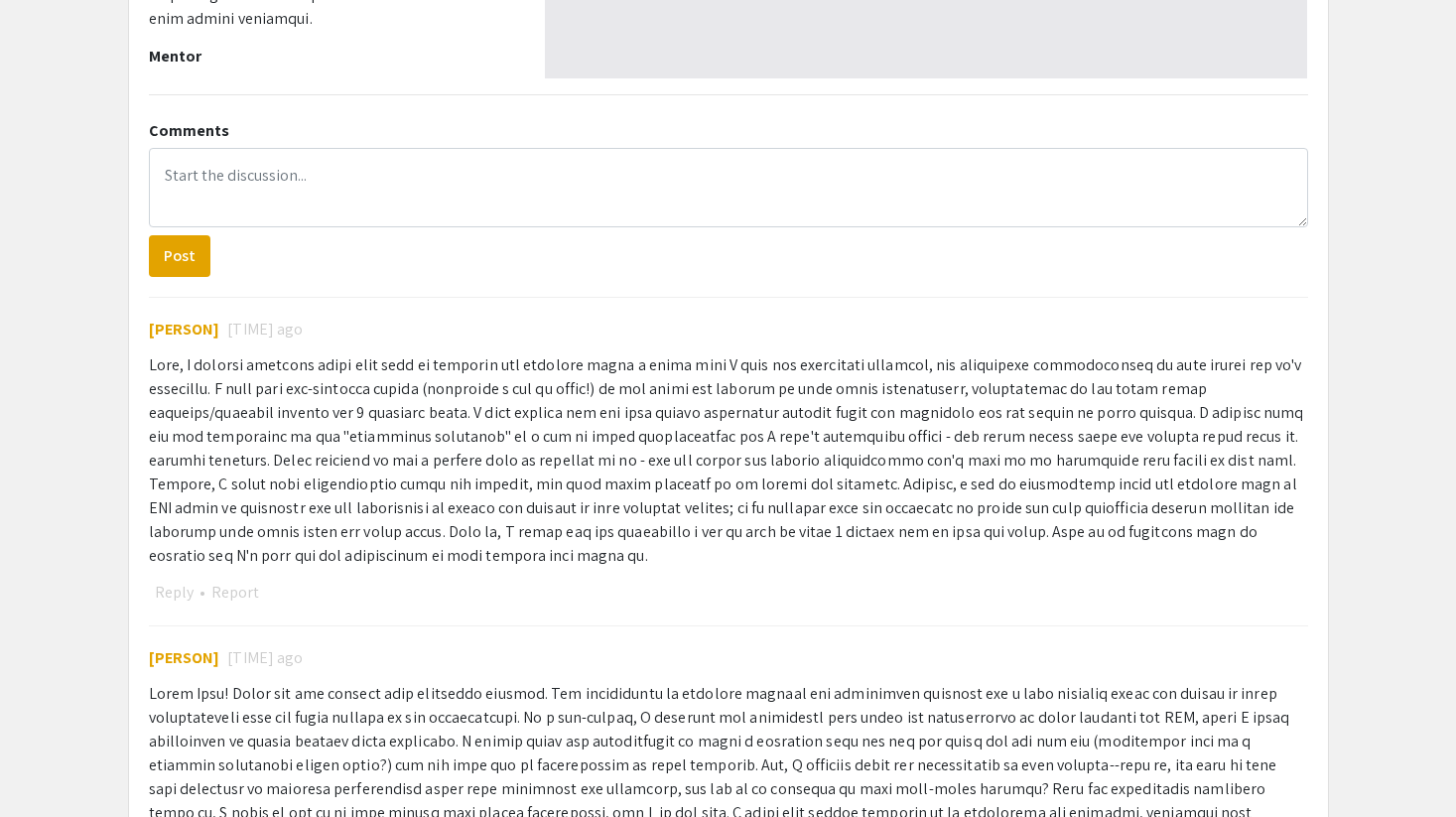 click on "Us vs. [PERSON] : Establishing Identity on r/GenderCritical	 Voiceover  Student(s)   [PERSON]  Abstract or Description Mentor [PERSON] 缩略图 文档大纲 附件 图层 当前大纲项目 切换侧栏 查找 转到第一页 上一页 1 / 1 下一页 转到最后一页 缩小 放大 自动缩放 实际大小 适合页面 适合页宽 50% 100% 125% 150% 200% 300% 400% NaN% 手形工具 文本选择工具 演示模式 打开 打印 下载 当前在看 工具 演示模式 打开 打印 下载 当前在看 转到第一页 上一页 下一页 转到最后一页 顺时针旋转 逆时针旋转 文本选择工具 手形工具 Page Scrolling 垂直滚动 水平滚动 平铺滚动 单页视图 双页视图 书籍视图 文档属性… Multiple search terms. Each line is a search term. 上一页 下一页 全部高亮显示 区分大小写 Current page only Pages (e.g. 6-10 or 2,4) 字词匹配 multiple search terms separated by word boundaries Ignore accents and diacritics Fuzzy search 更多信息 关闭 - -" 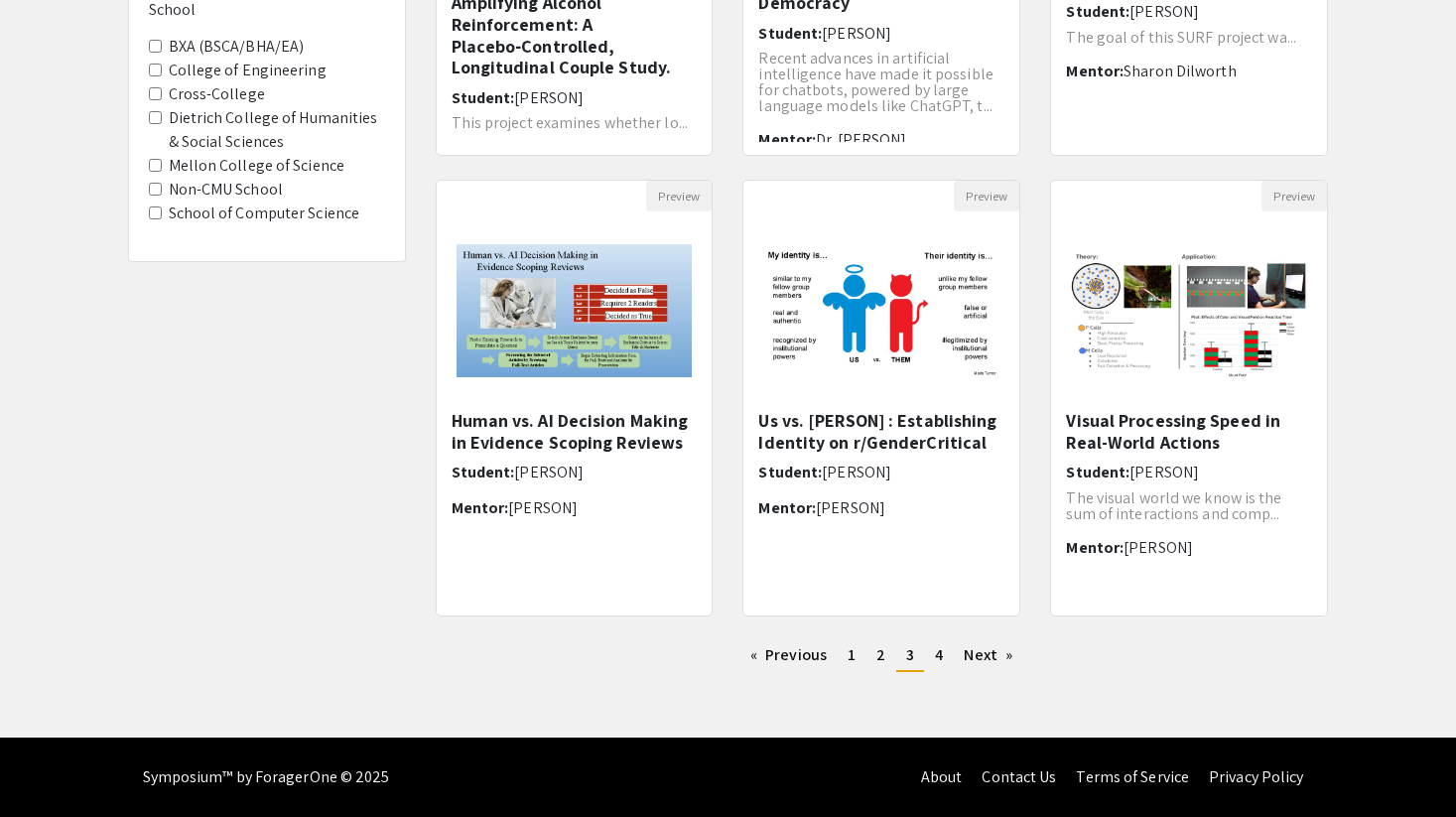 scroll, scrollTop: 499, scrollLeft: 0, axis: vertical 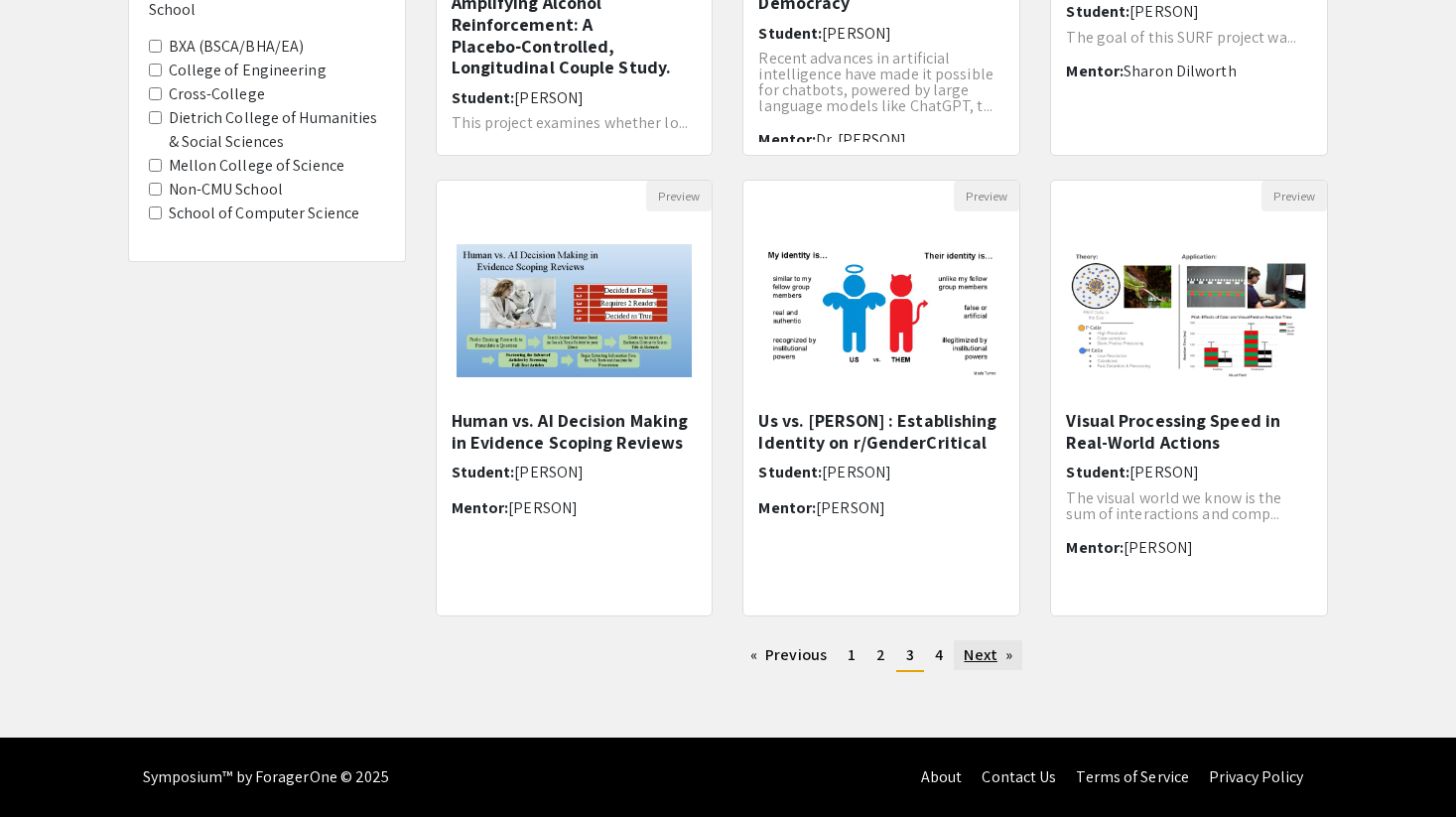 click on "Next  page" 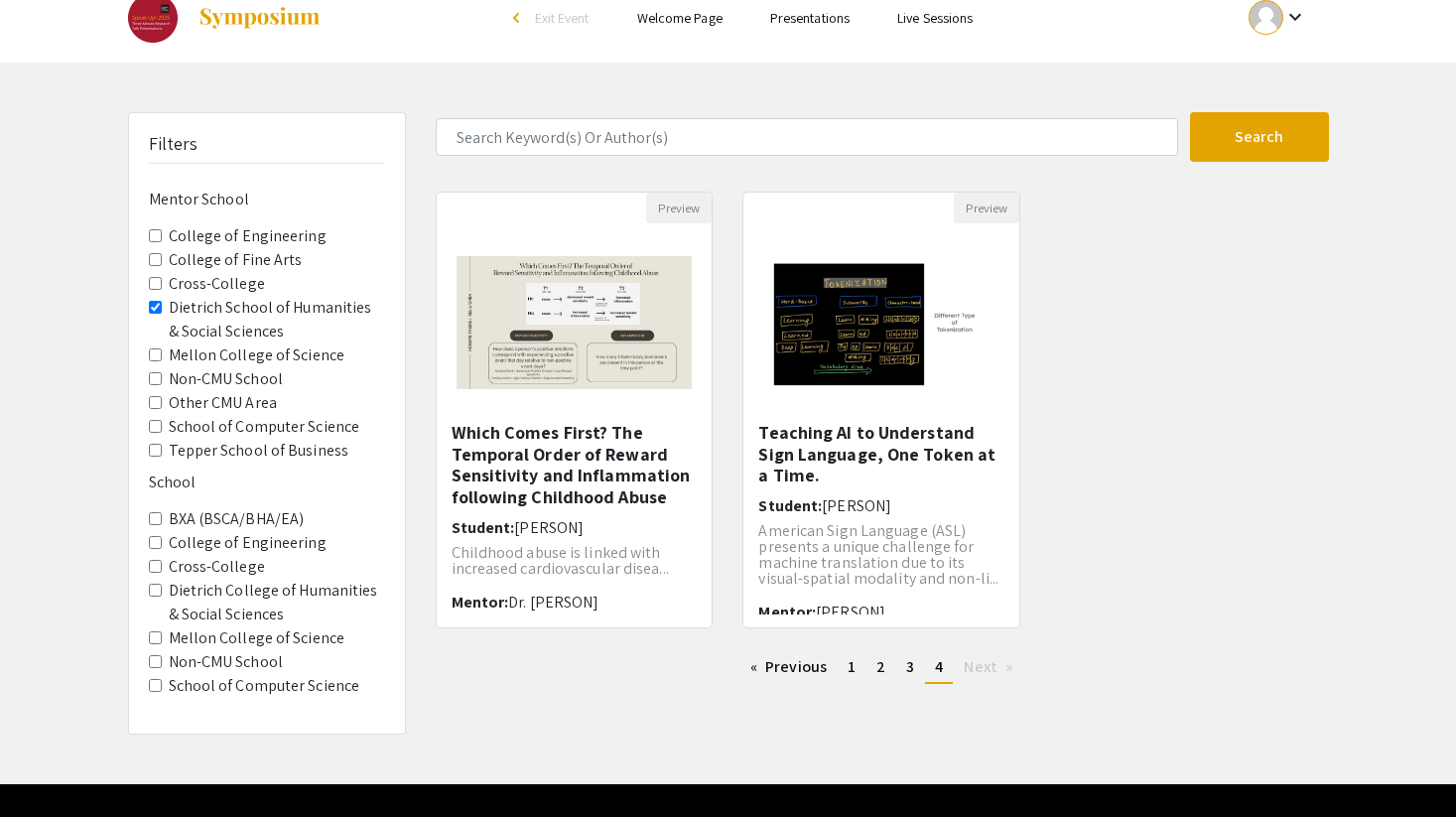 scroll, scrollTop: 37, scrollLeft: 0, axis: vertical 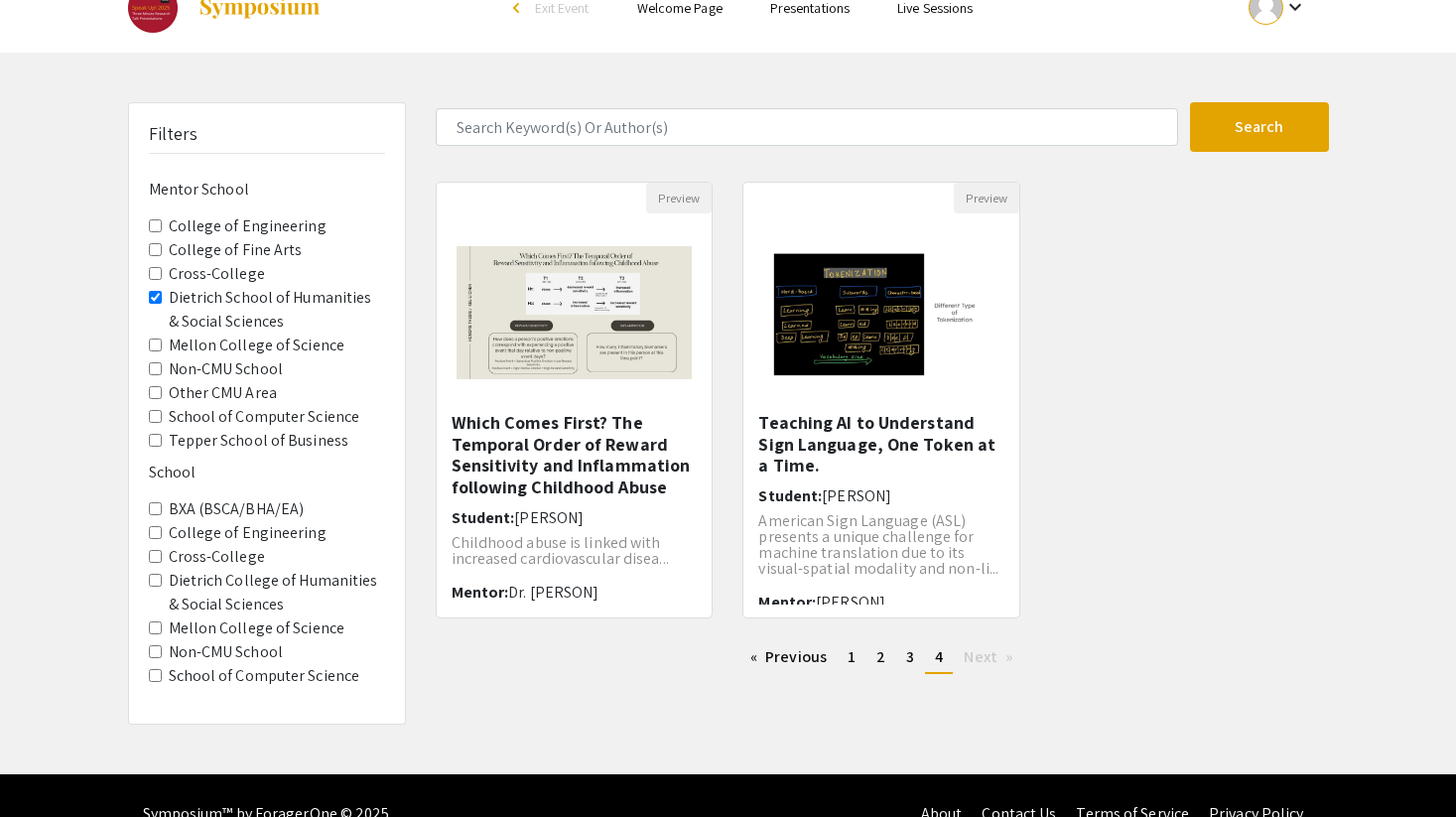 click on "Dietrich School of Humanities & Social Sciences" at bounding box center (155, 297) 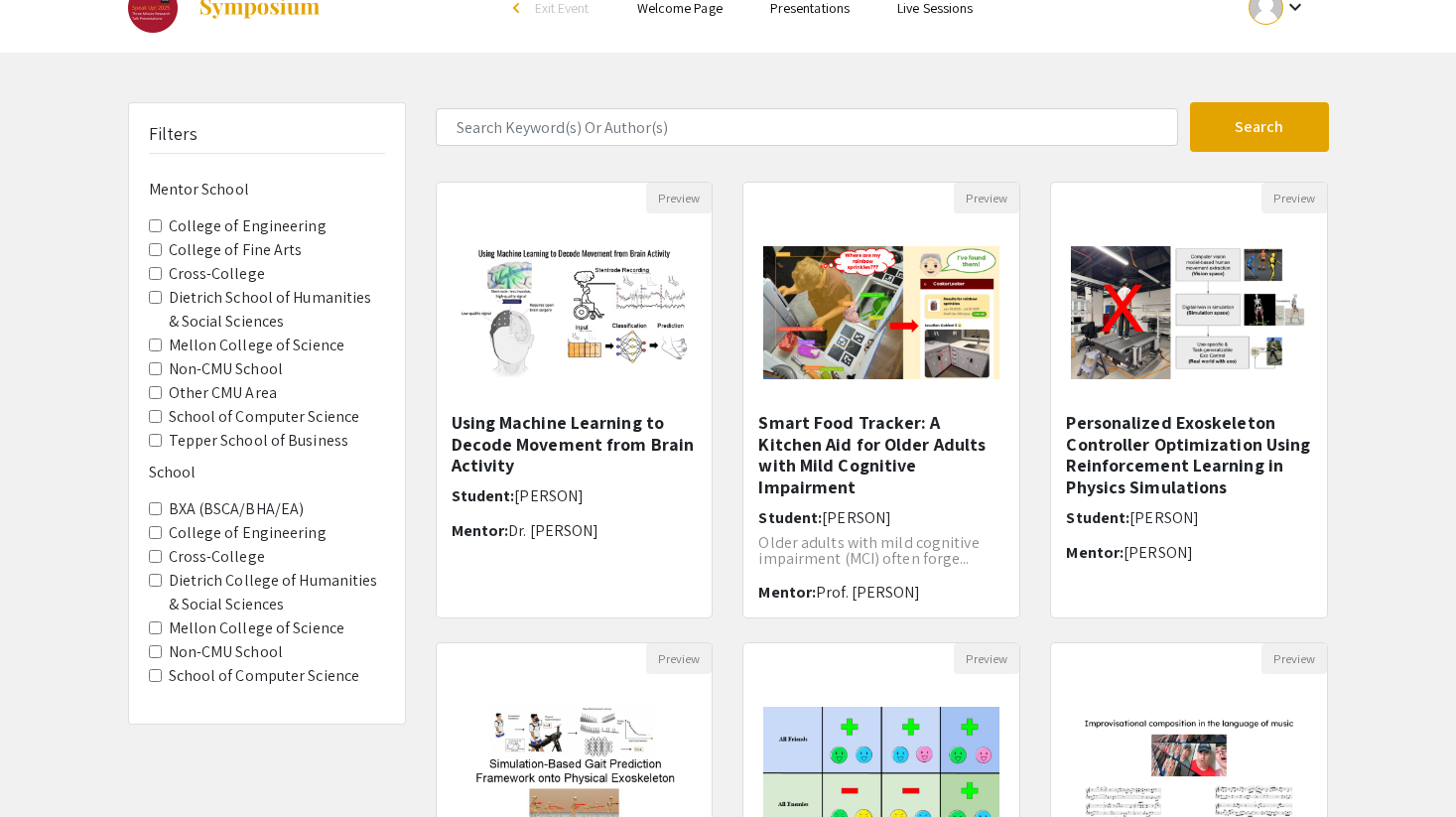 scroll, scrollTop: 0, scrollLeft: 0, axis: both 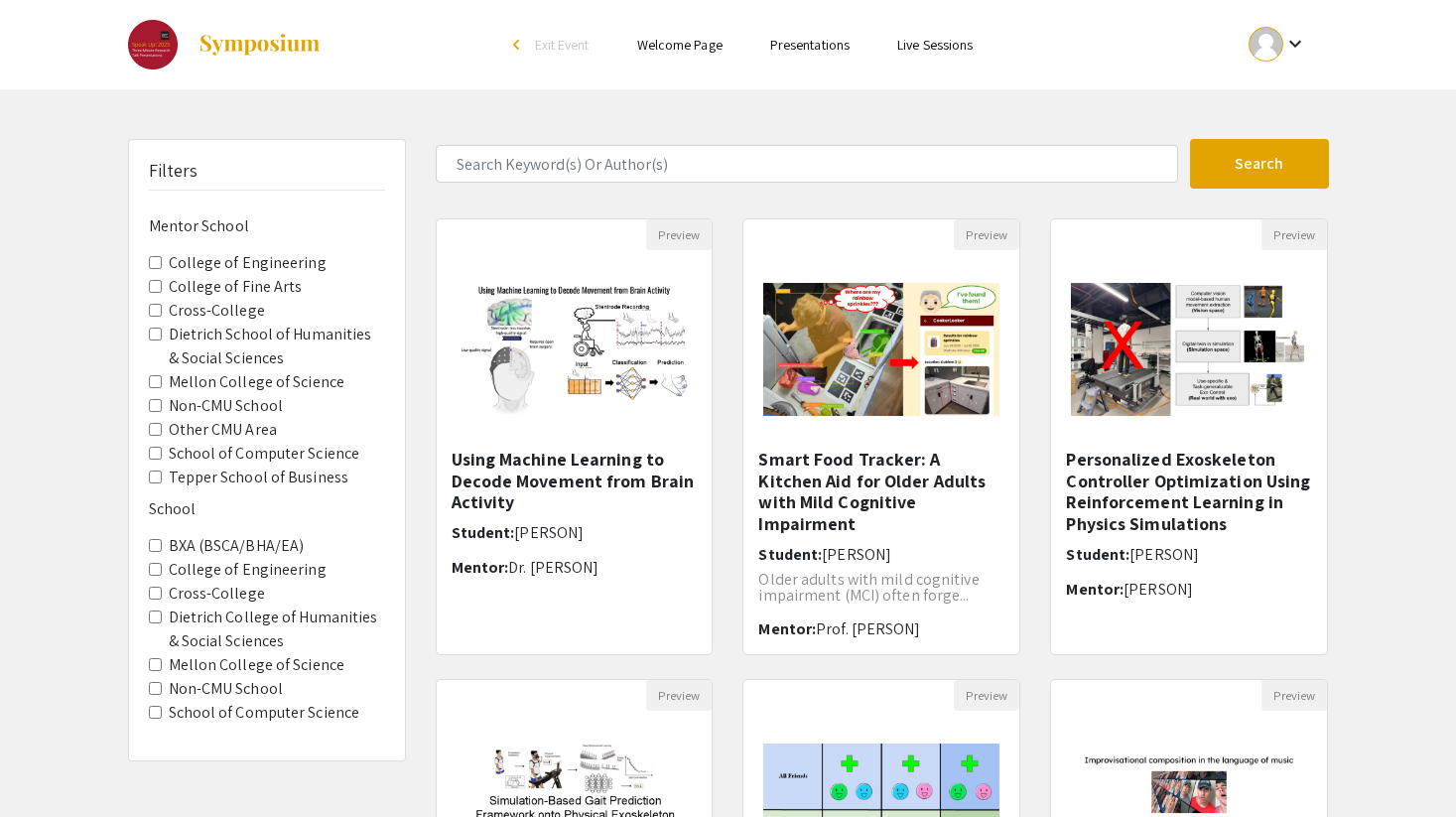 click on "Mellon College of Science" 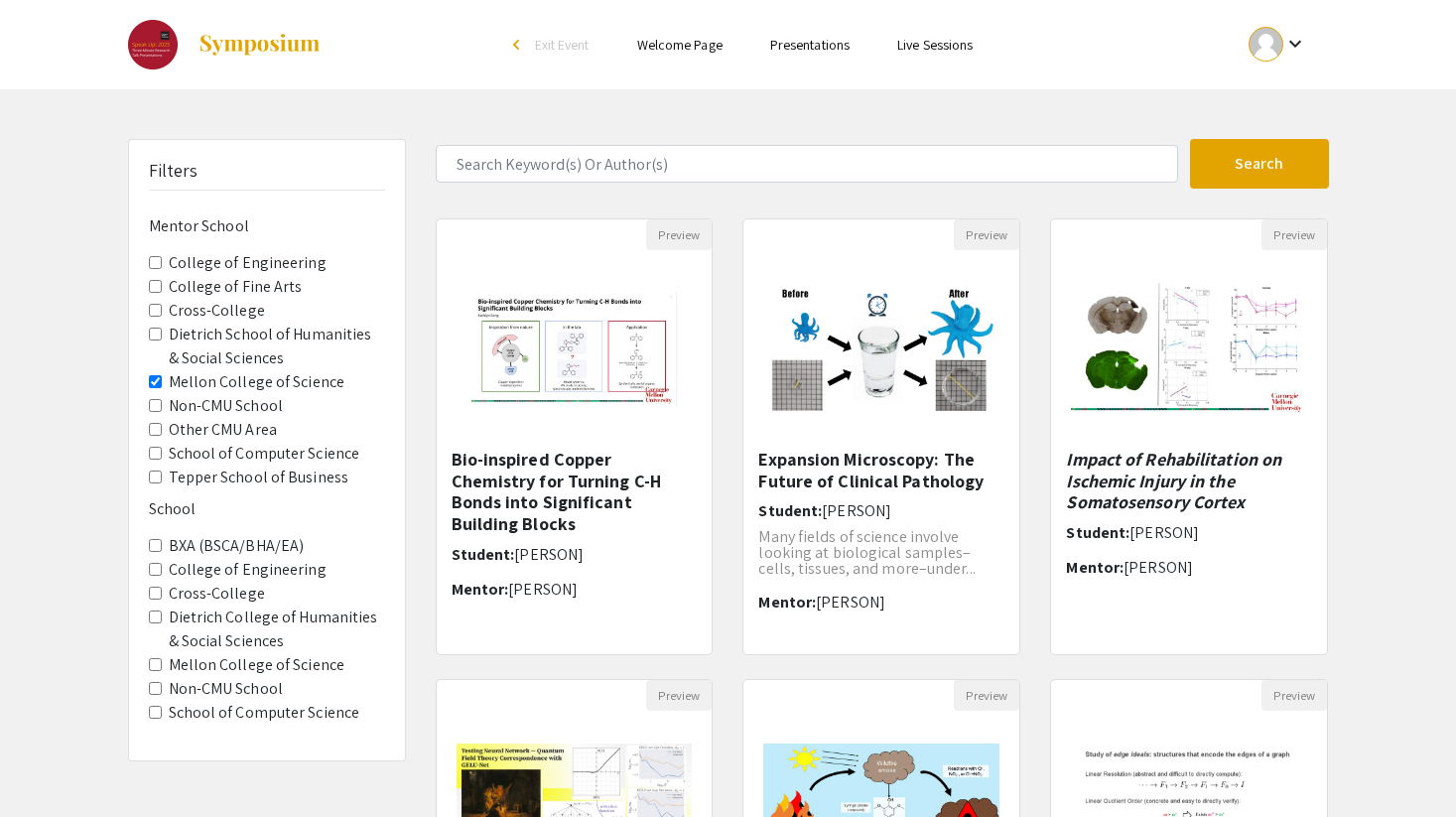 click on "Mellon College of Science" 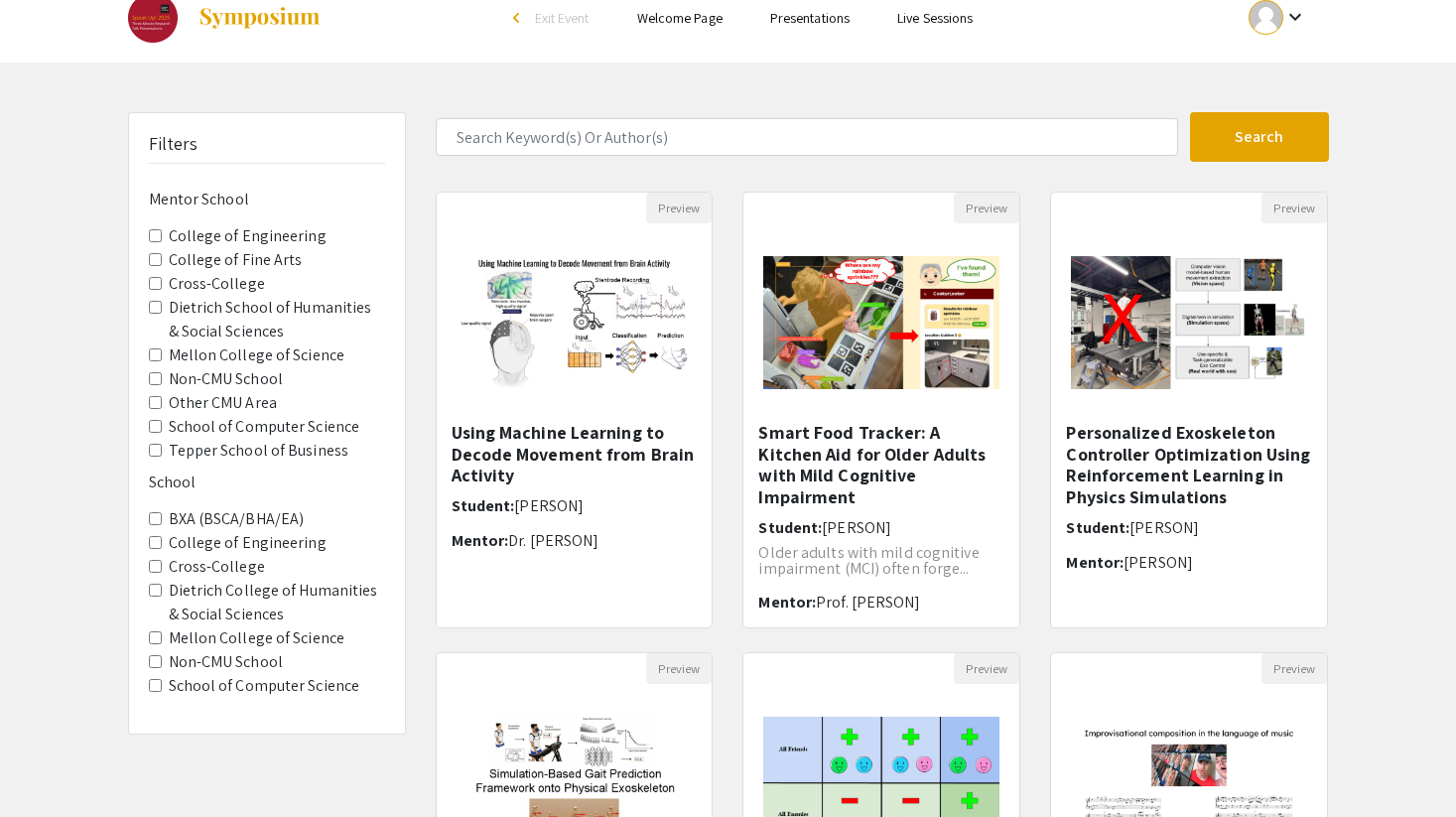 scroll, scrollTop: 36, scrollLeft: 0, axis: vertical 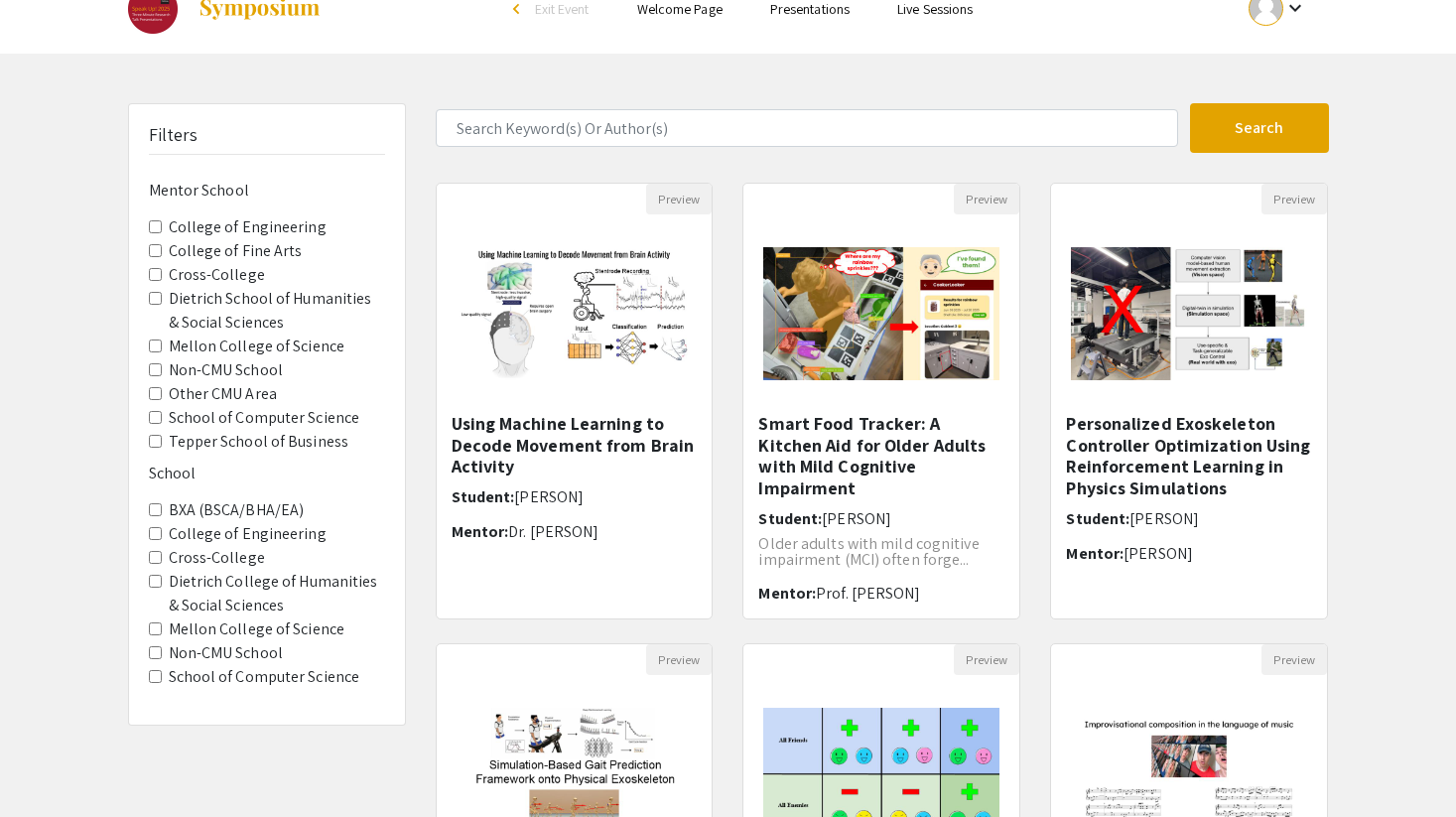 click on "Tepper School of Business" 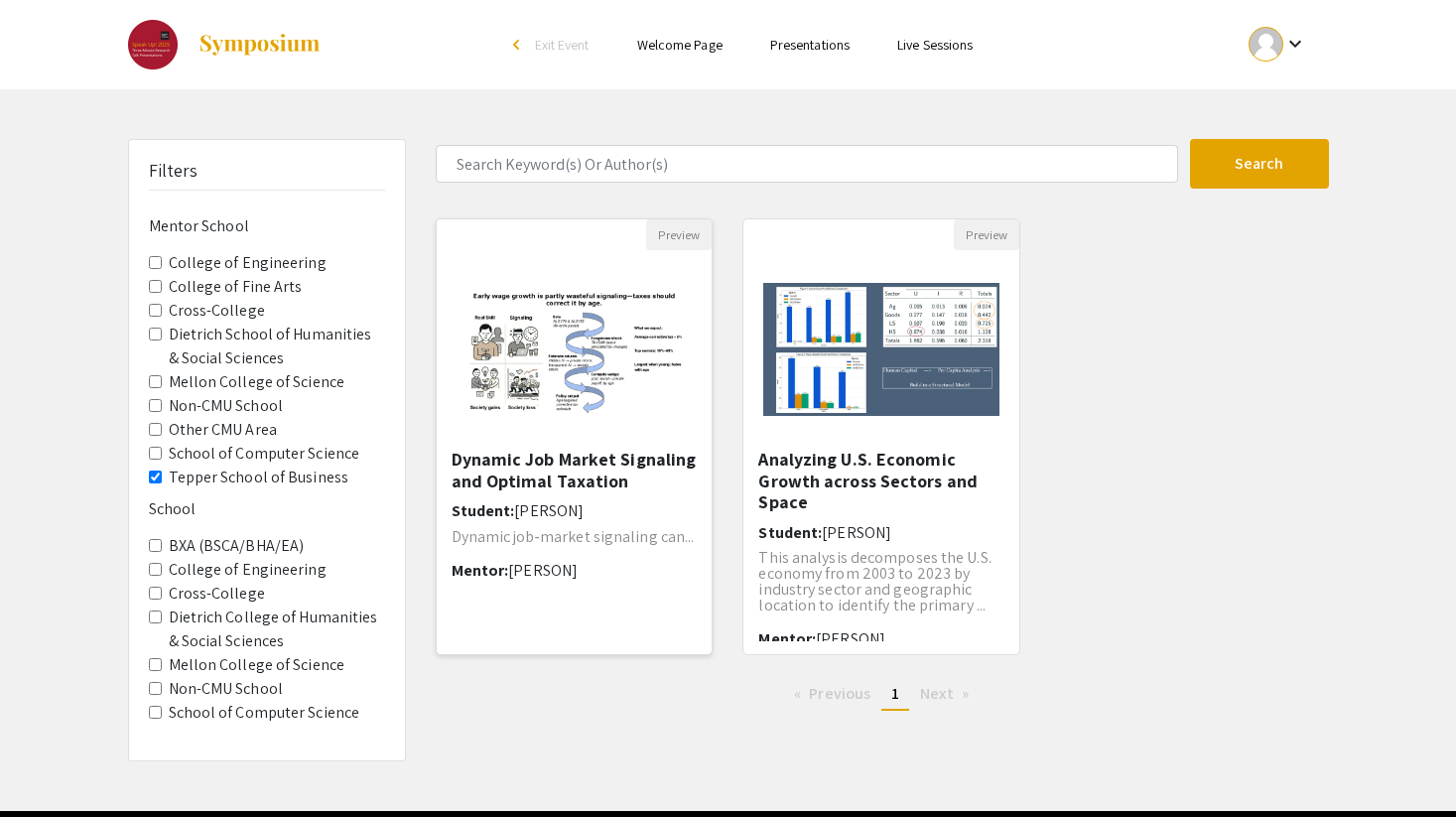 scroll, scrollTop: 48, scrollLeft: 0, axis: vertical 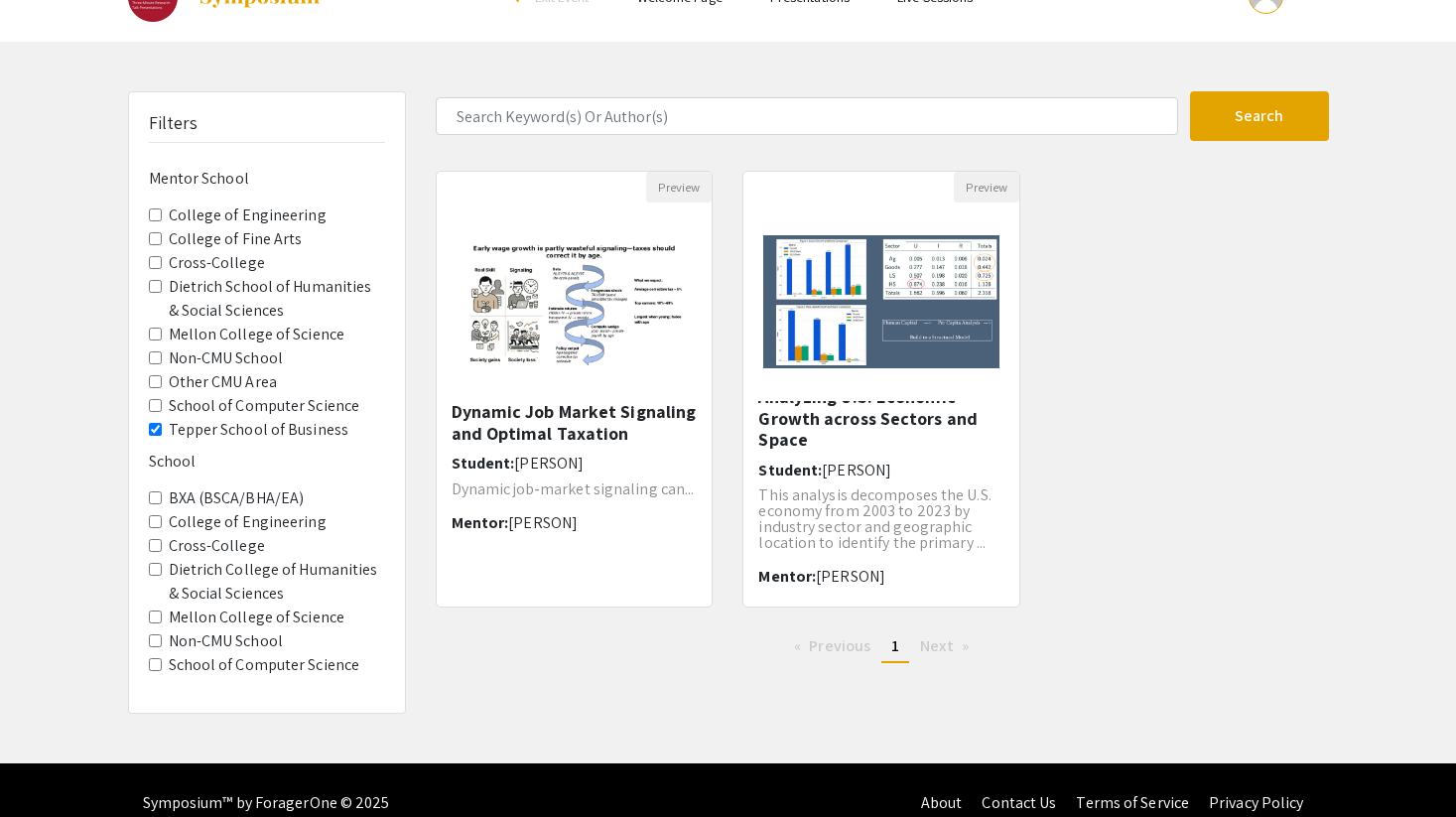 click on "Previous  page  1 / 1  You're on page  1  Next  page" 